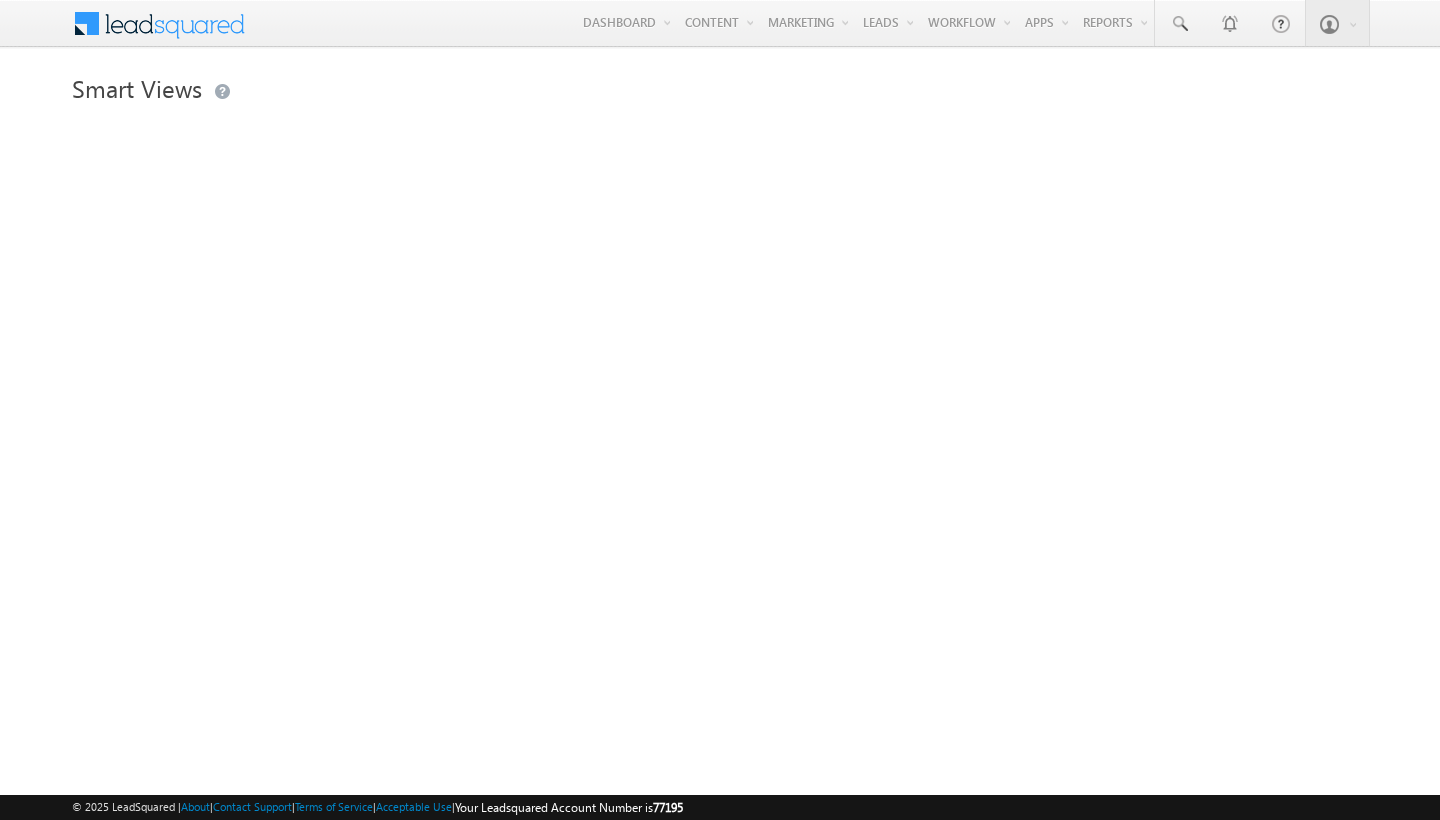 click on "Smart Views
All Leads ... Details Marketing Leads ... Details Contact ... Details Prospect ... Details Meeting ... Details Sale Done ... Details All Tasks ... Details Qualified ... Details Sale Punch ... Details Sale Punch-Manager Approval ... Details Compliance Task ... Details Finance Task ... Details Visible Tabs All Leads Default Marketing Leads Default Contact Default Prospect Default Meeting Default Sale Done Default All Tasks Default Qualified Default Sale Punch Default Sale Punch-Manager Approval Default Compliance Task Default Finance Task Default RESTORE DEFAULT TABS ADD NEW TAB" at bounding box center (720, 317) 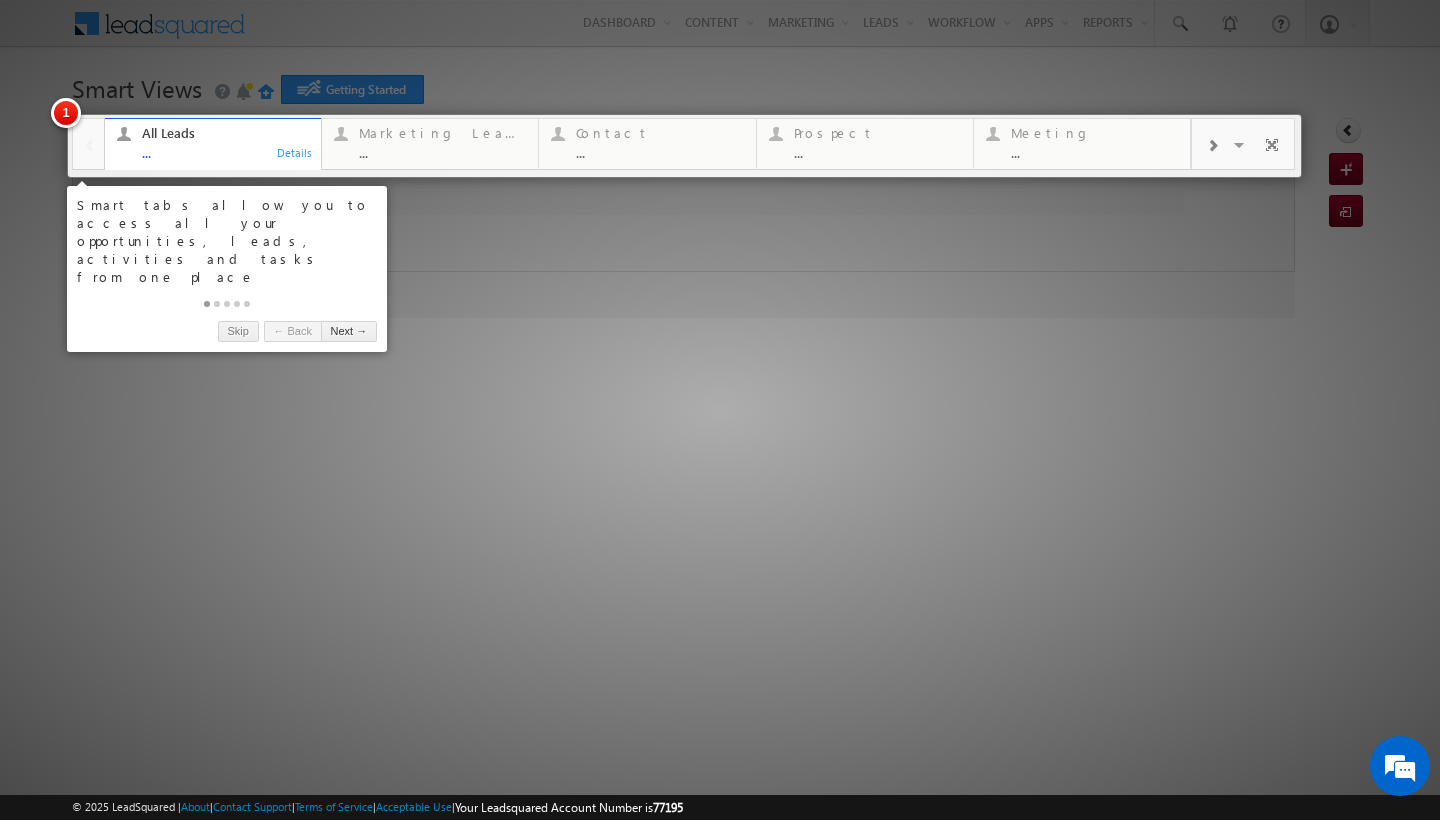 scroll, scrollTop: 0, scrollLeft: 0, axis: both 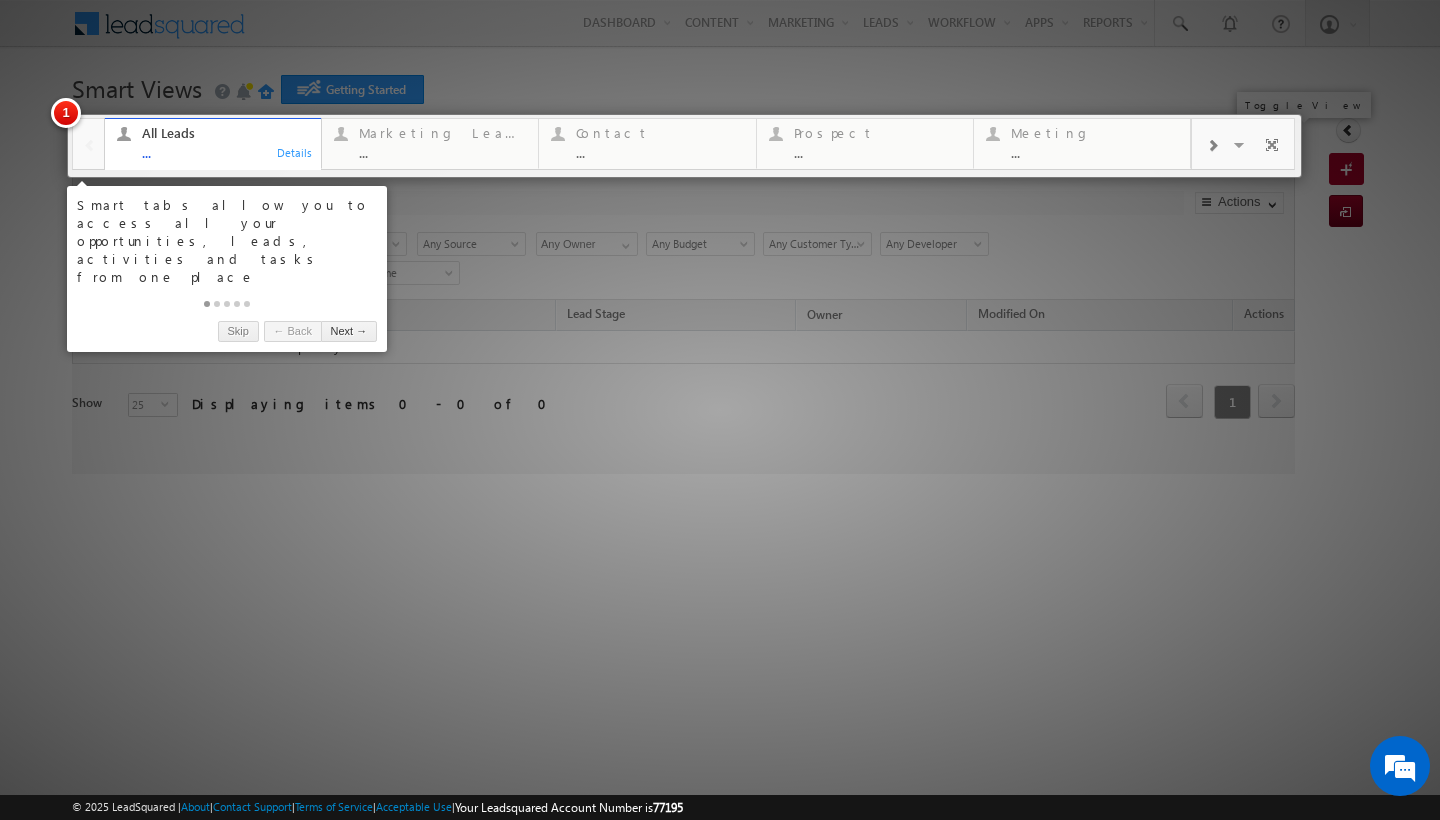 click at bounding box center [1272, 148] 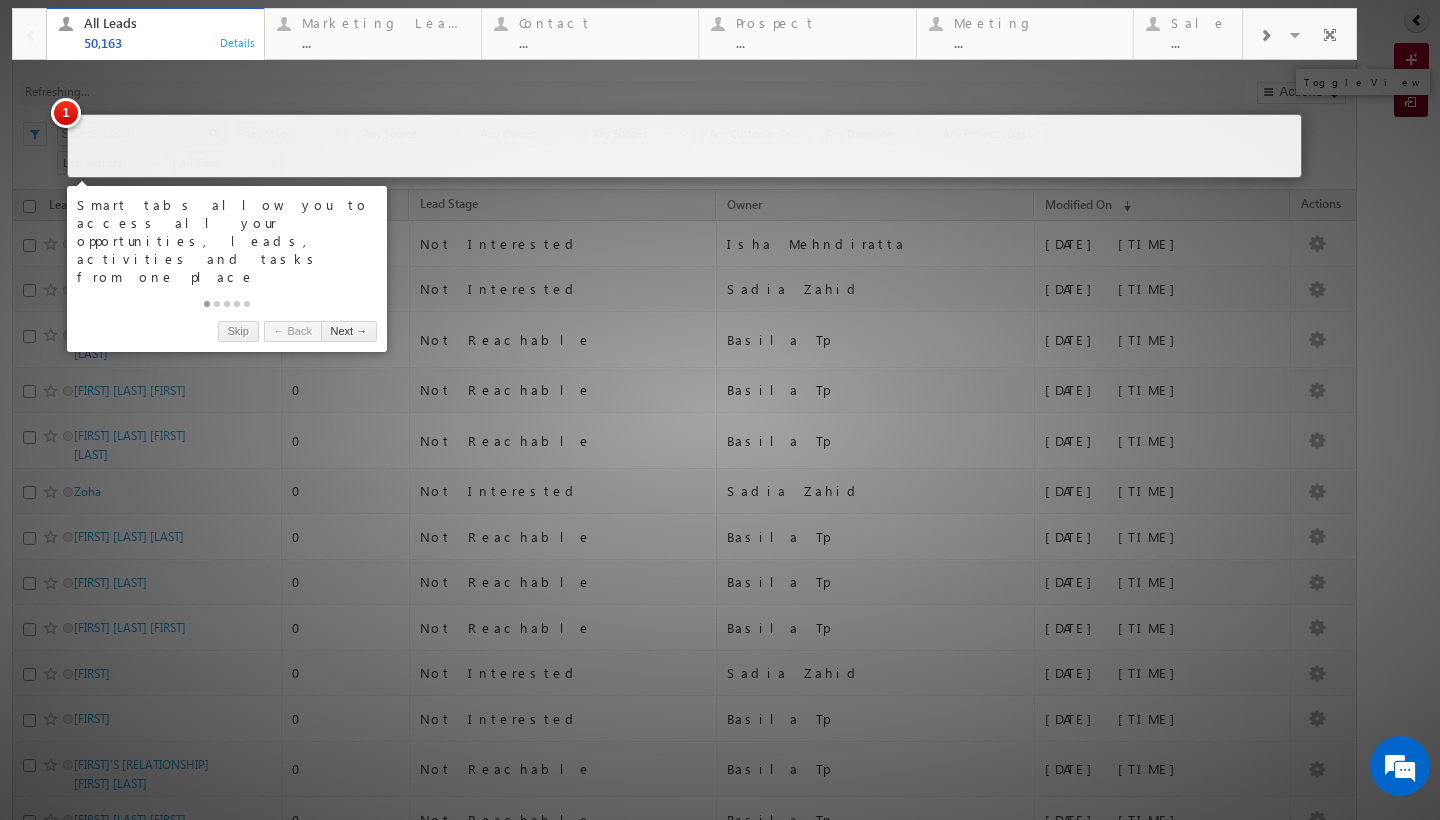 click at bounding box center (1330, 38) 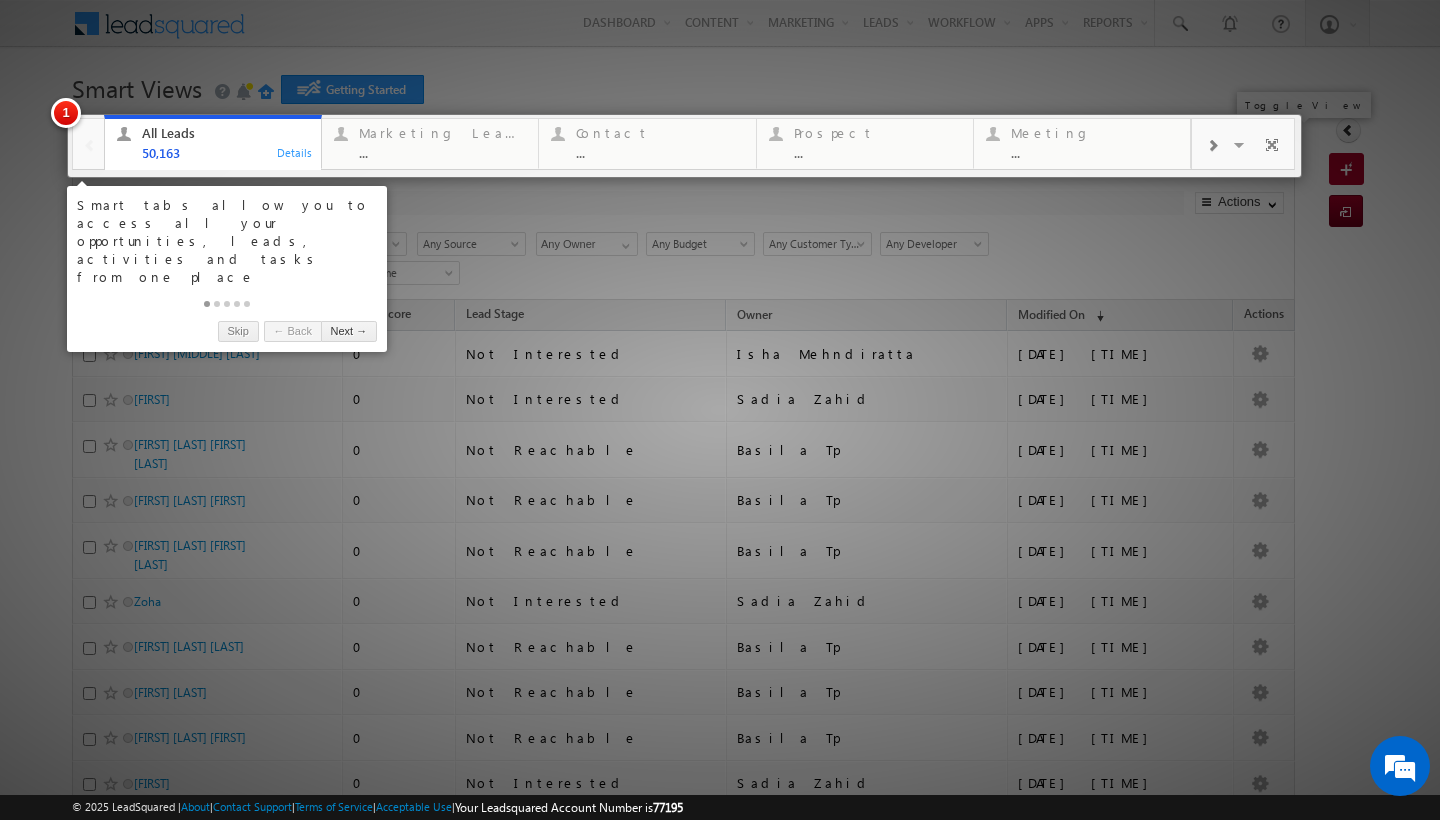click at bounding box center (1272, 148) 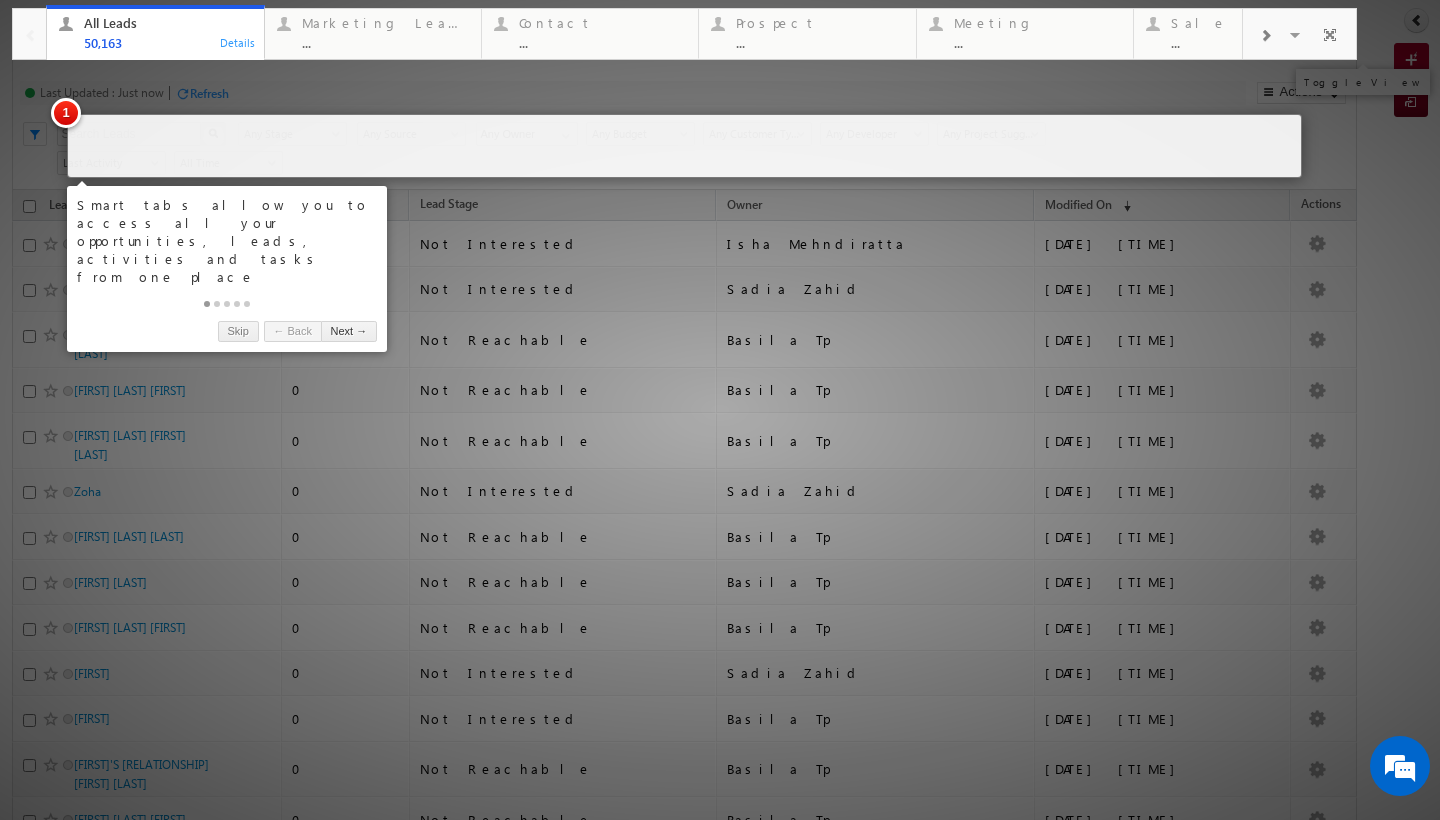 click at bounding box center (1330, 38) 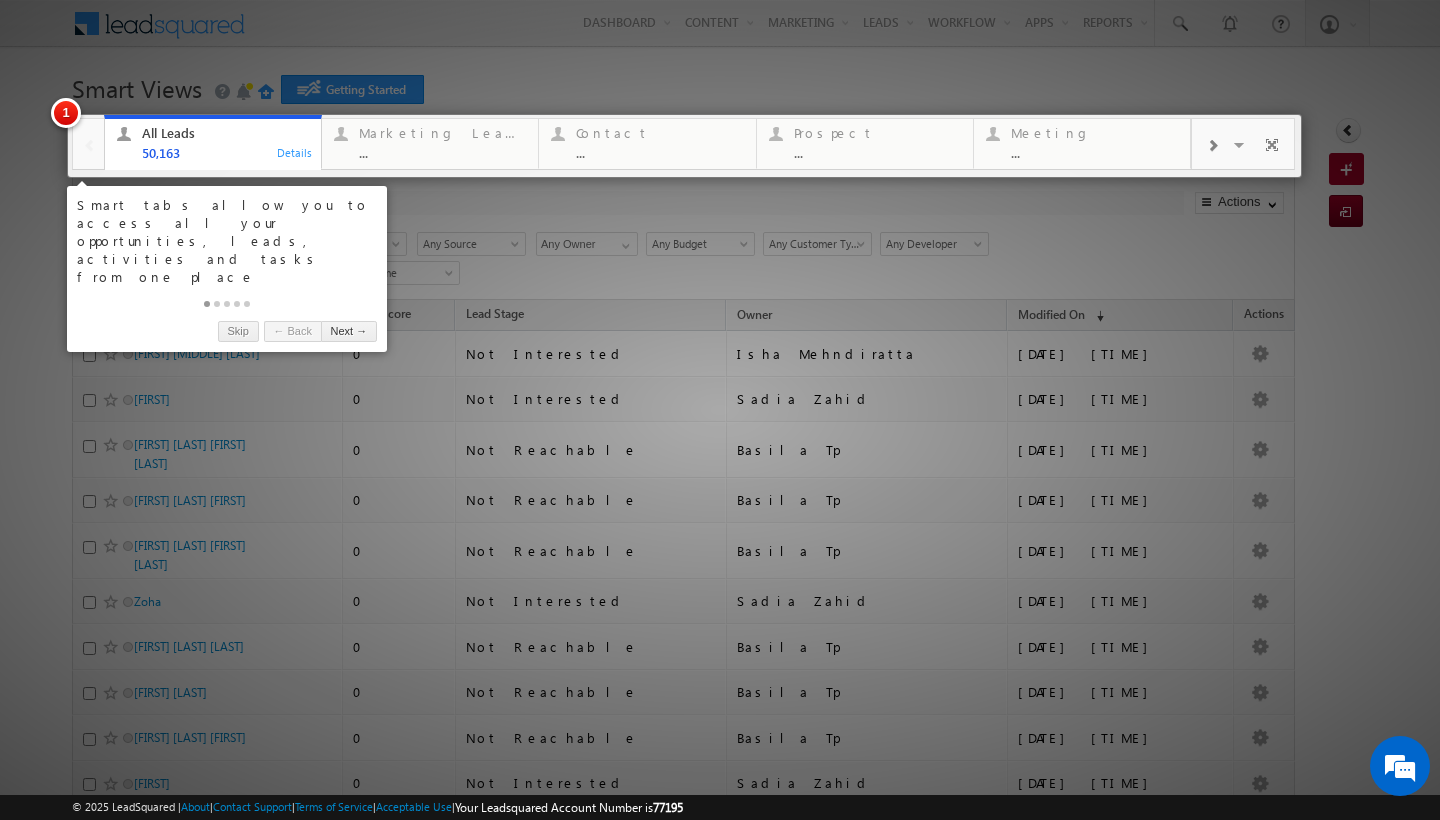 click at bounding box center (720, 410) 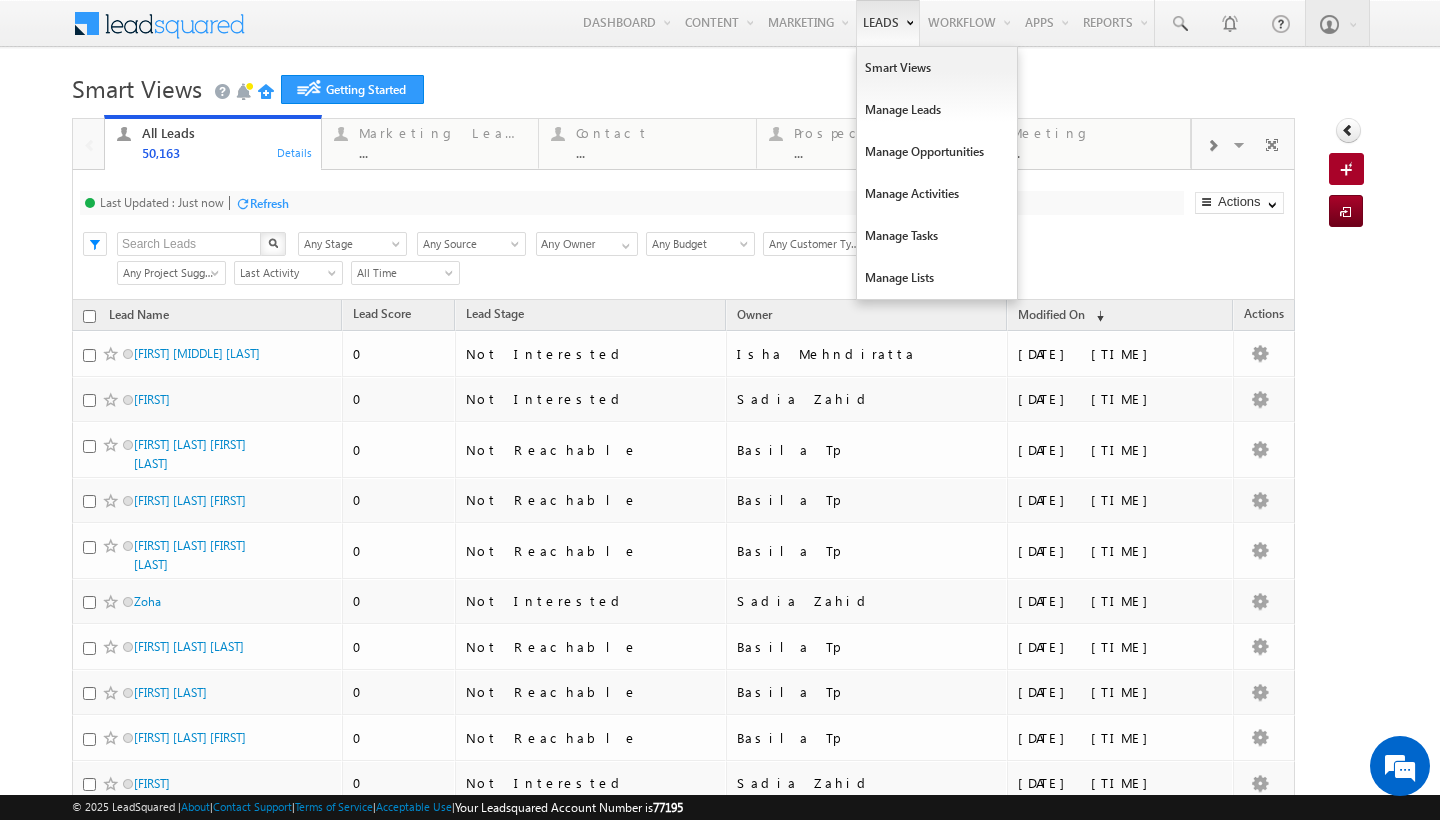 scroll, scrollTop: 0, scrollLeft: 0, axis: both 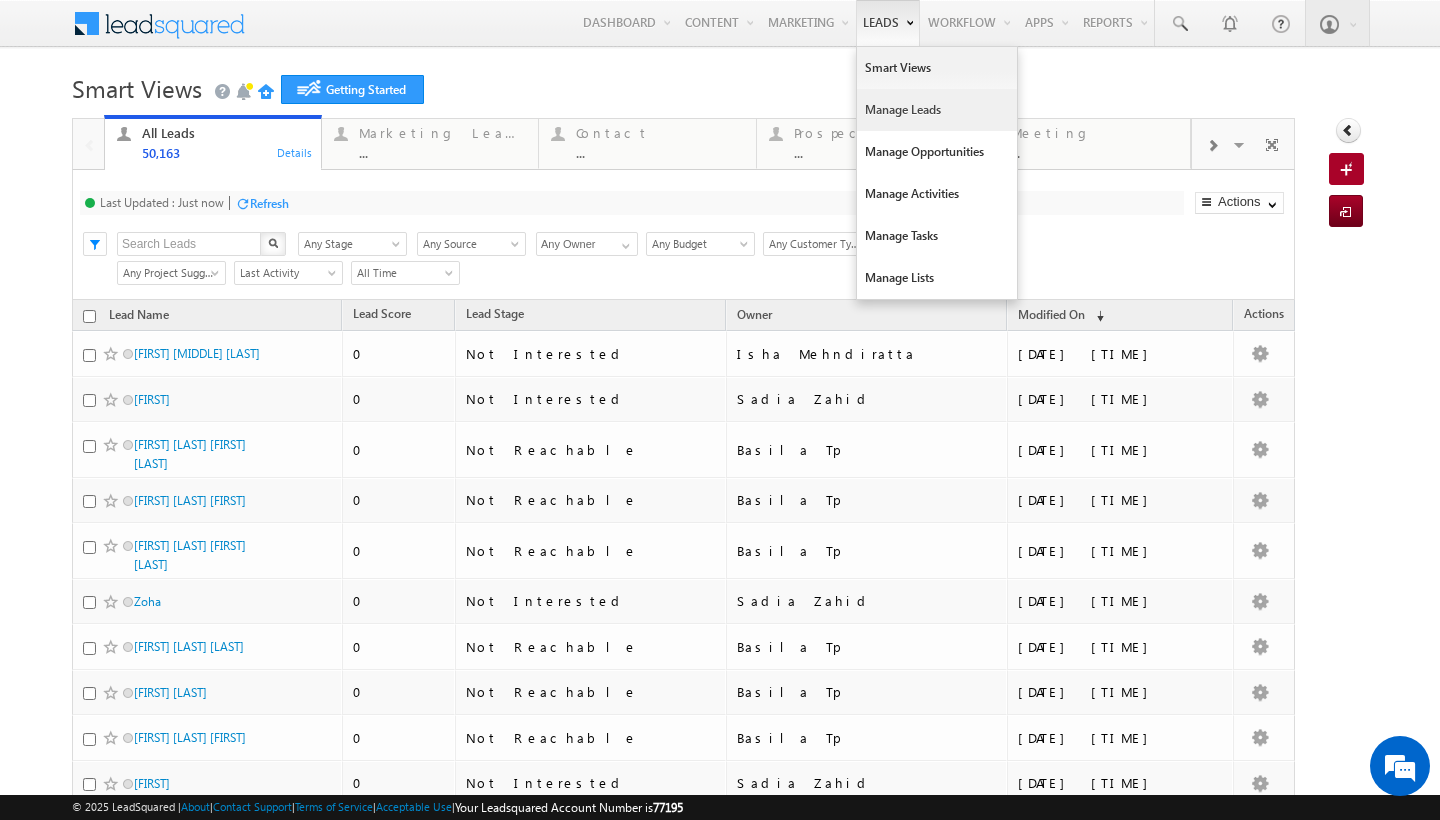 click on "Manage Leads" at bounding box center (937, 110) 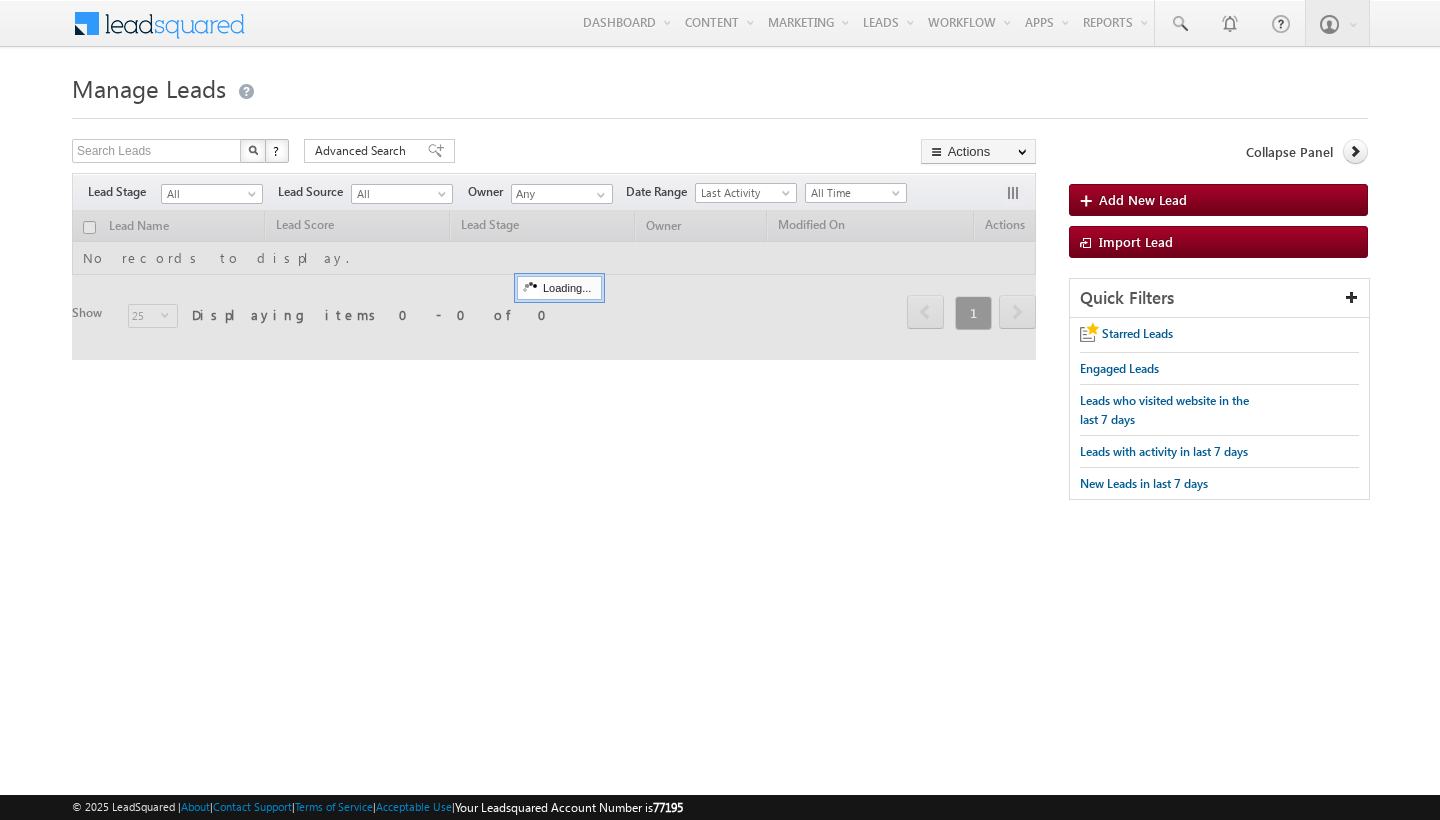 scroll, scrollTop: 0, scrollLeft: 0, axis: both 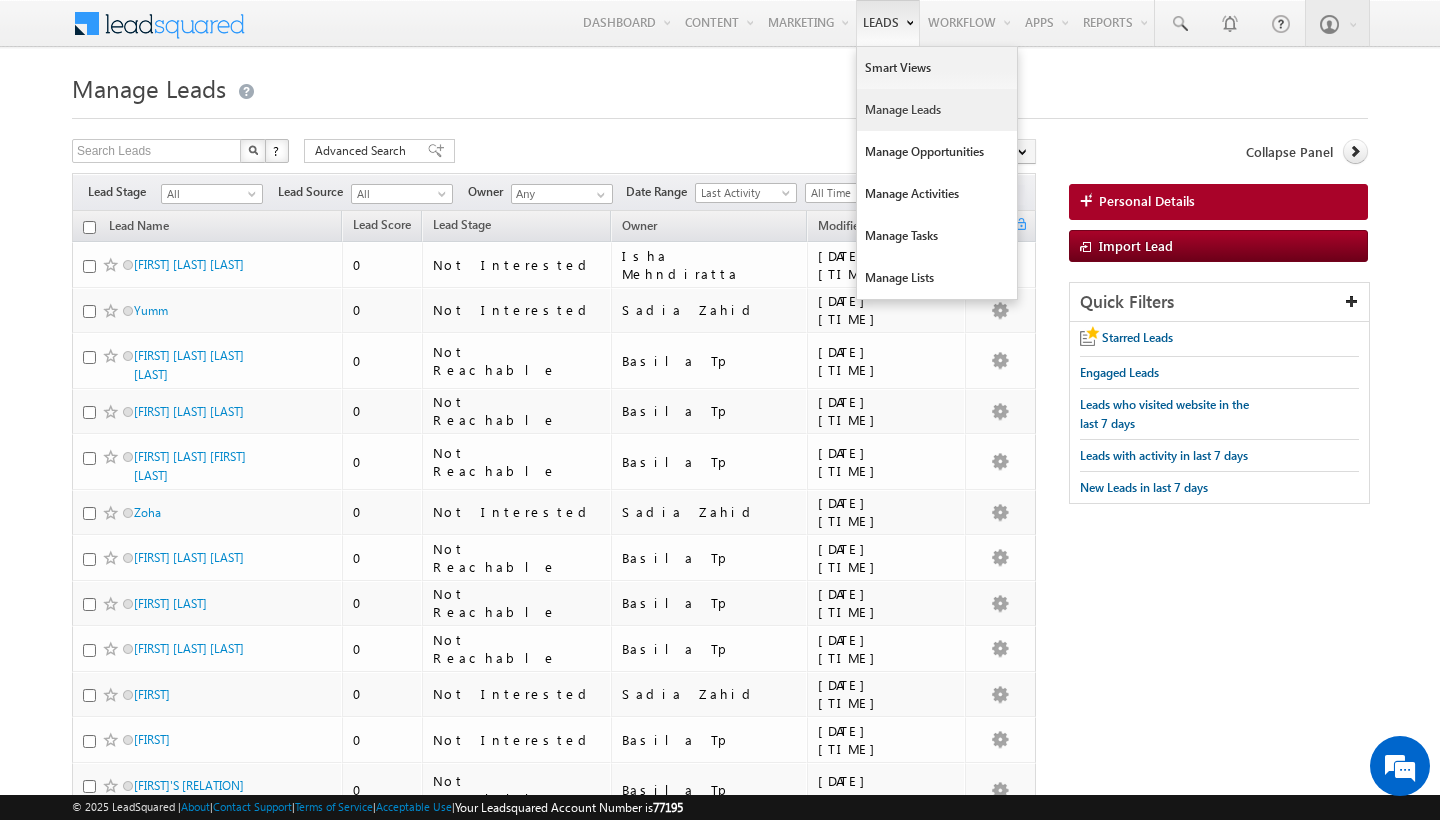 click on "Manage Leads" at bounding box center (937, 110) 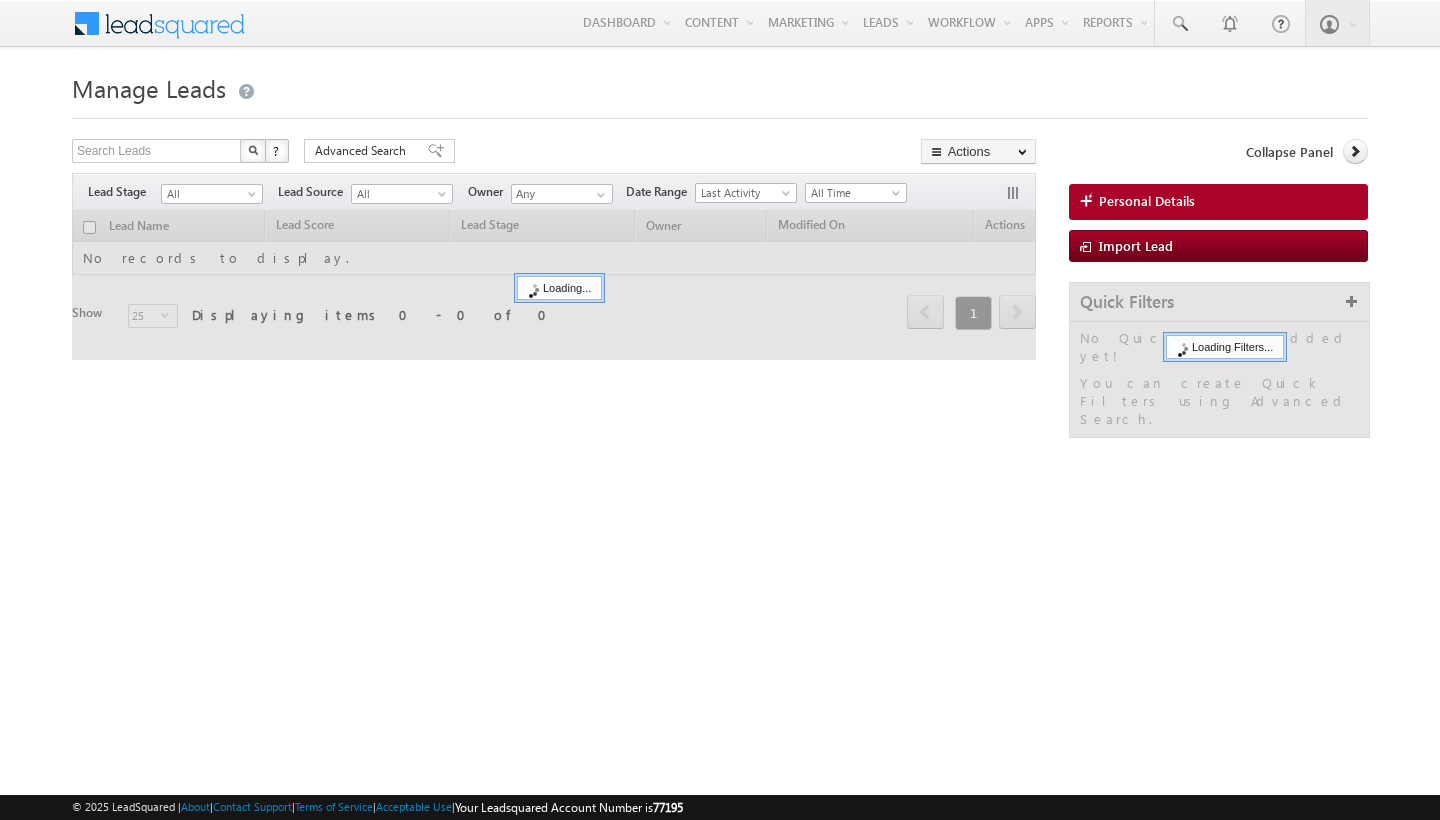 scroll, scrollTop: 0, scrollLeft: 0, axis: both 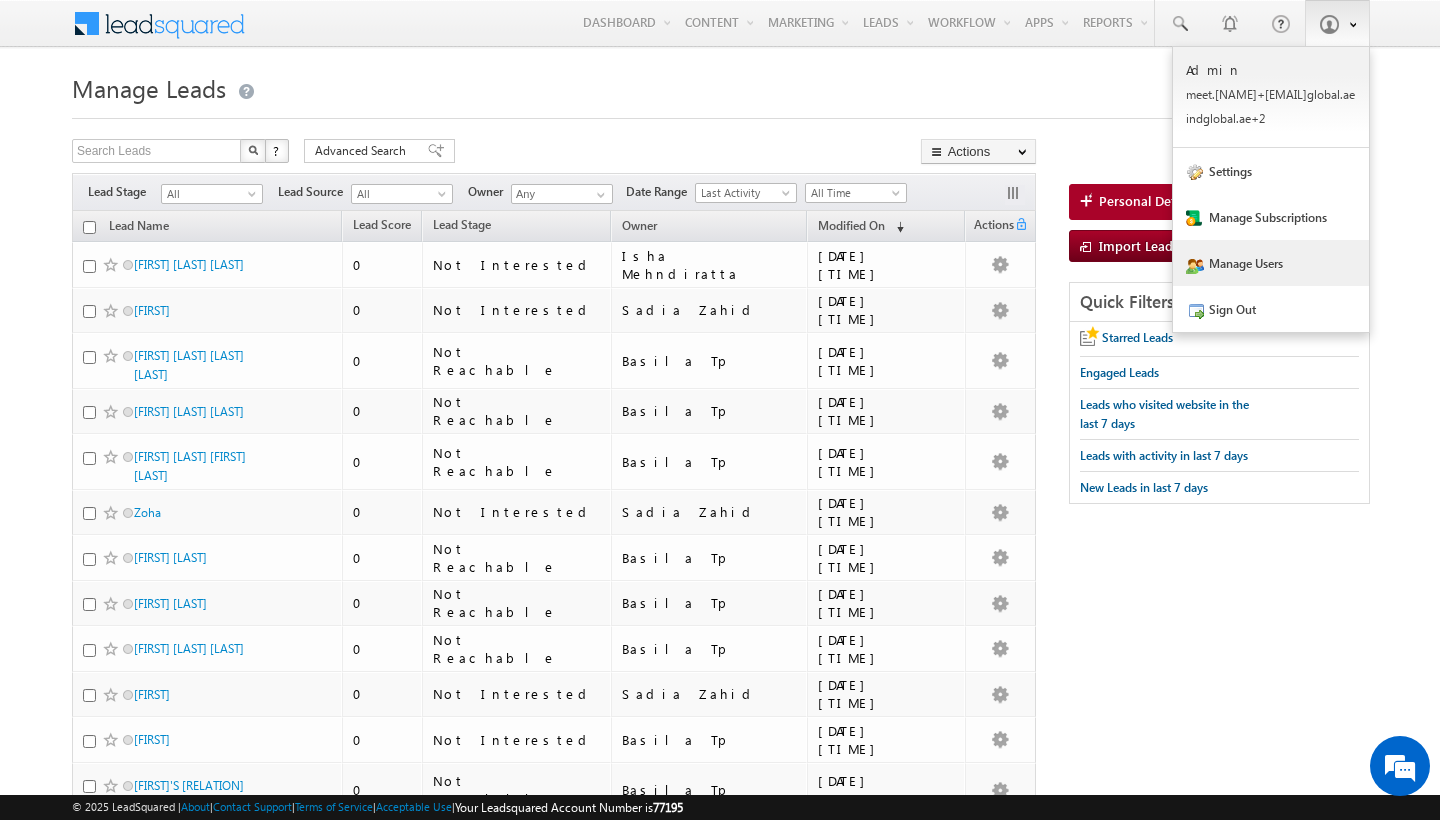 click on "Manage Users" at bounding box center [1271, 263] 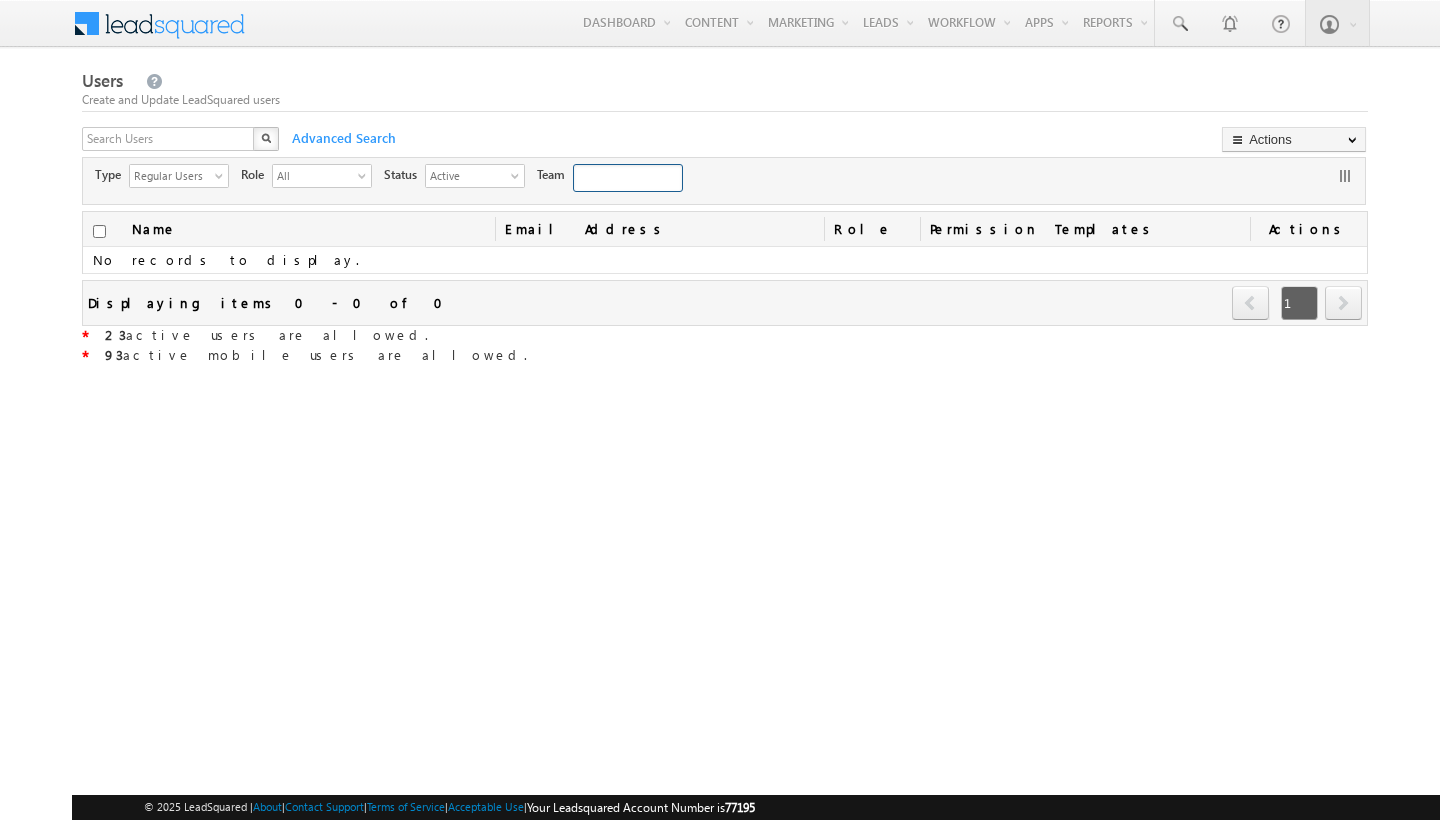 scroll, scrollTop: 0, scrollLeft: 0, axis: both 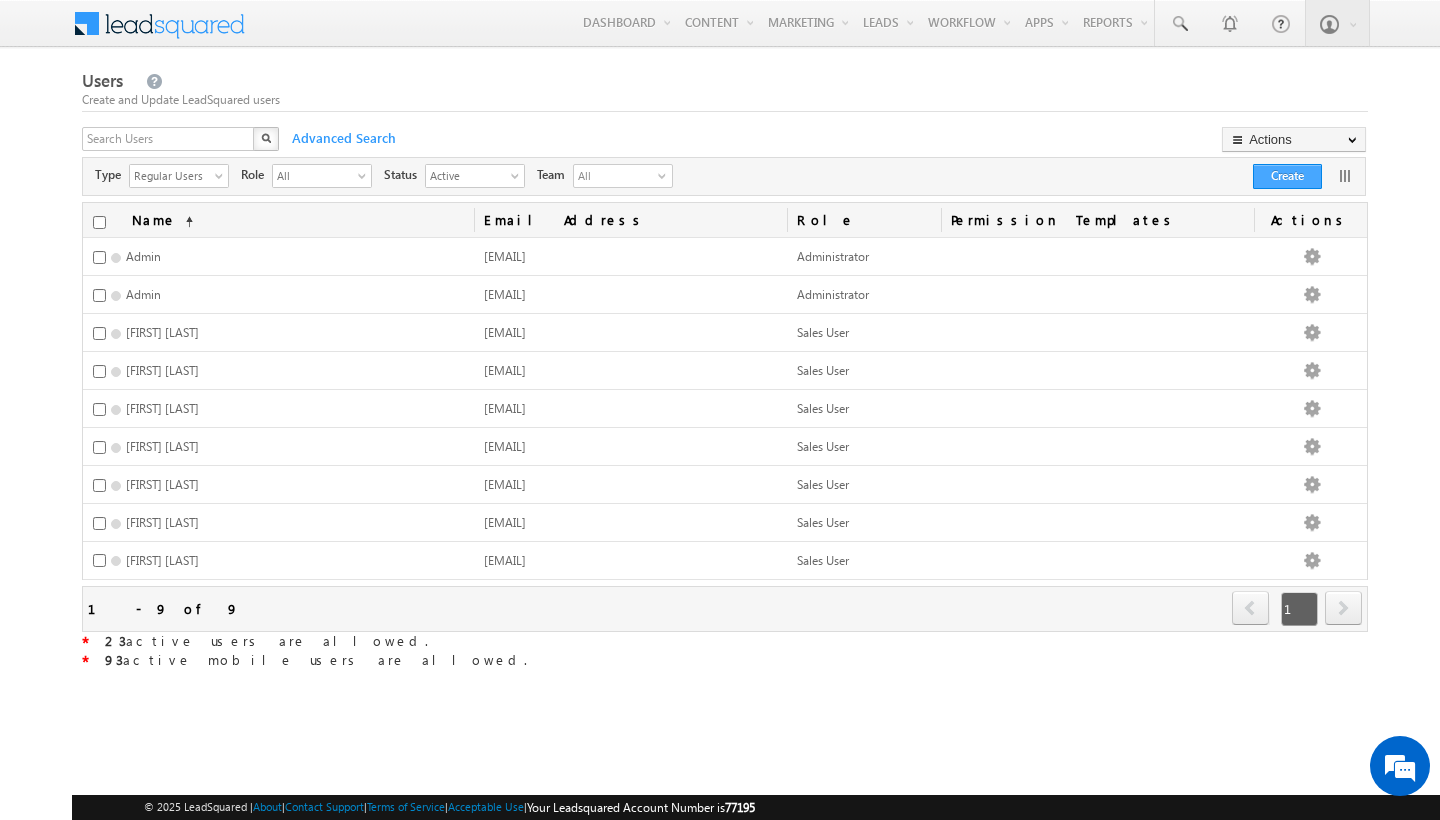 click on "Create" at bounding box center [1287, 176] 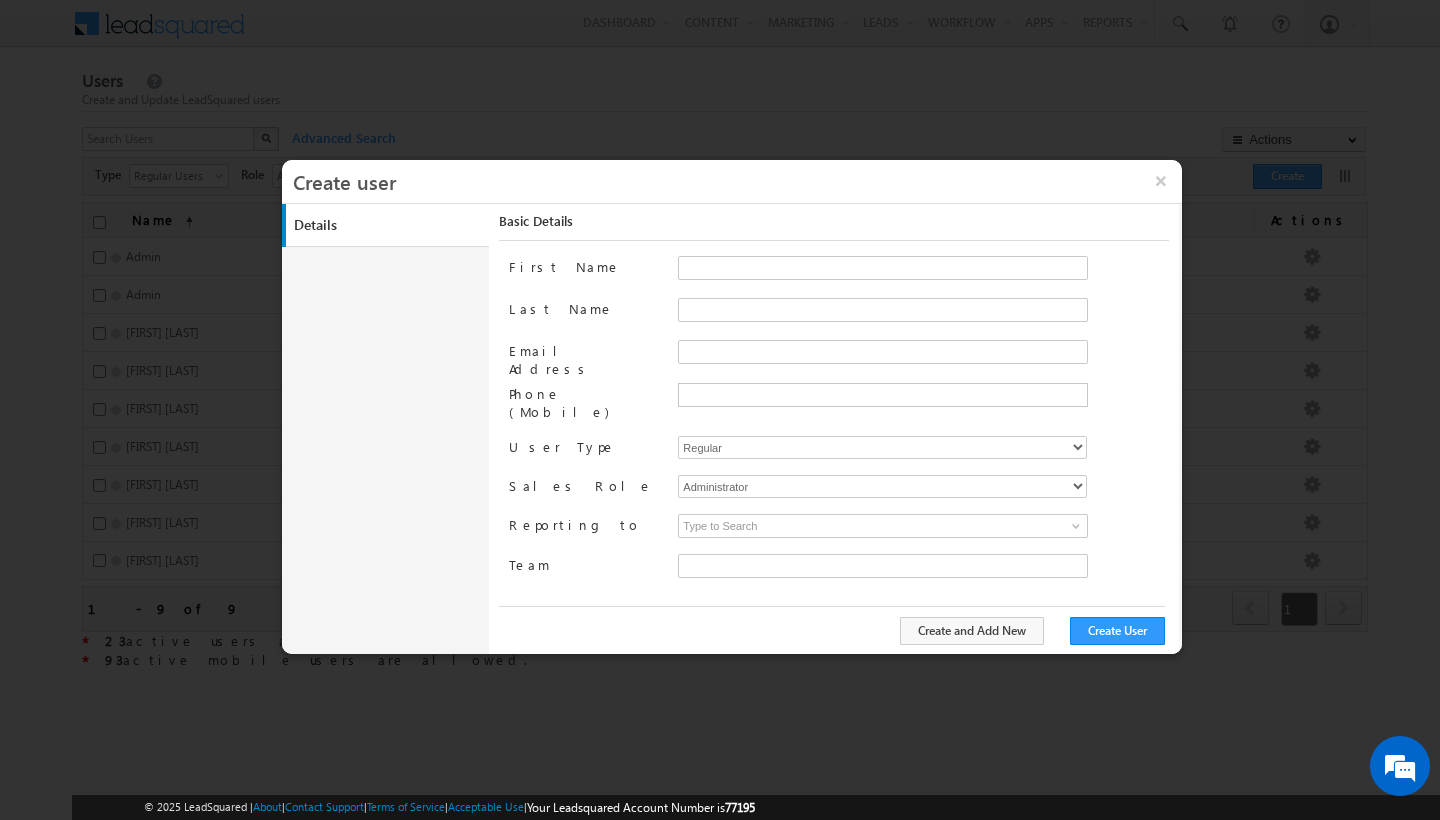 type on "faf8491d-252d-11ee-b523-12ccdbbfc88b" 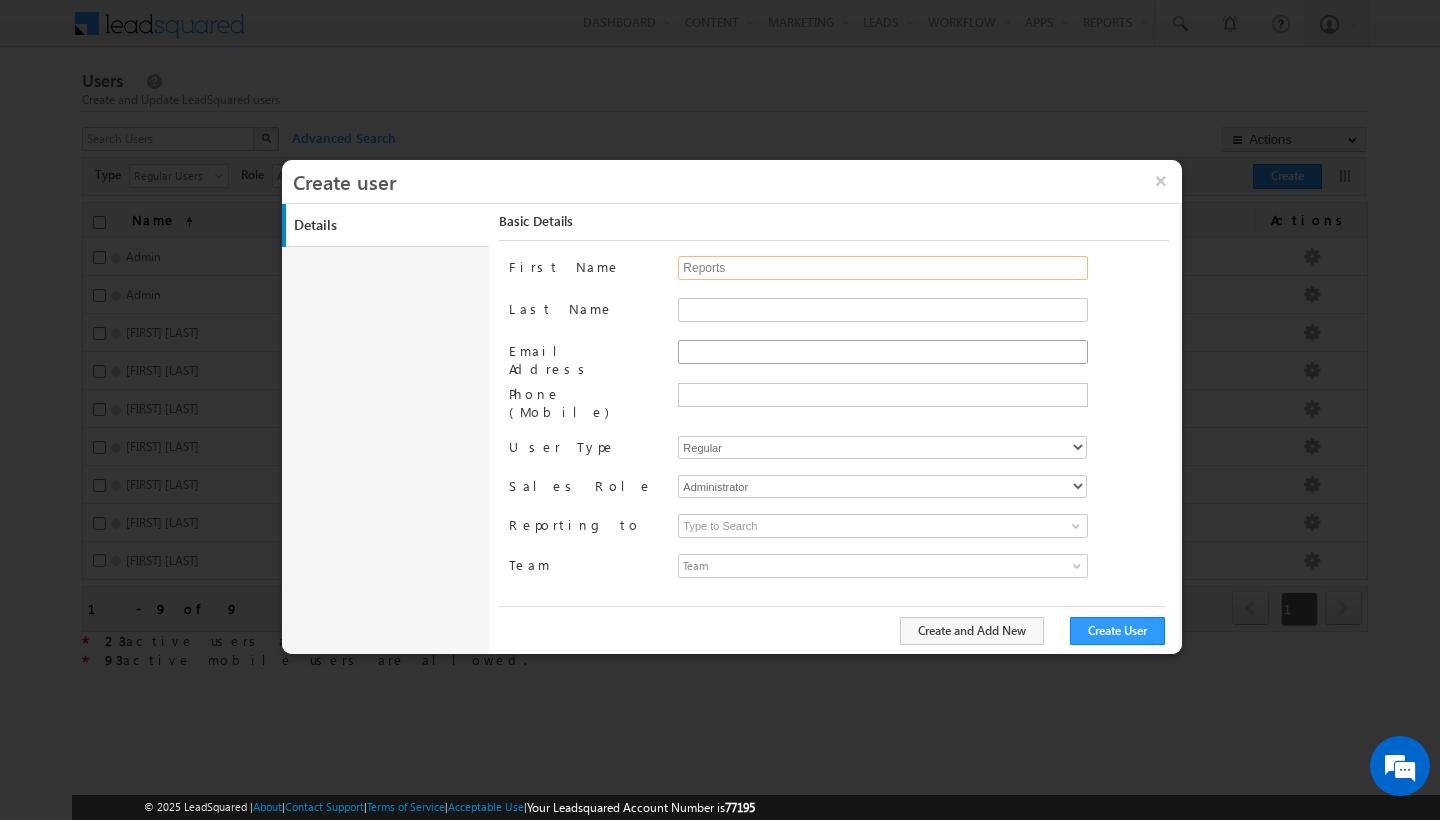 type on "Reports" 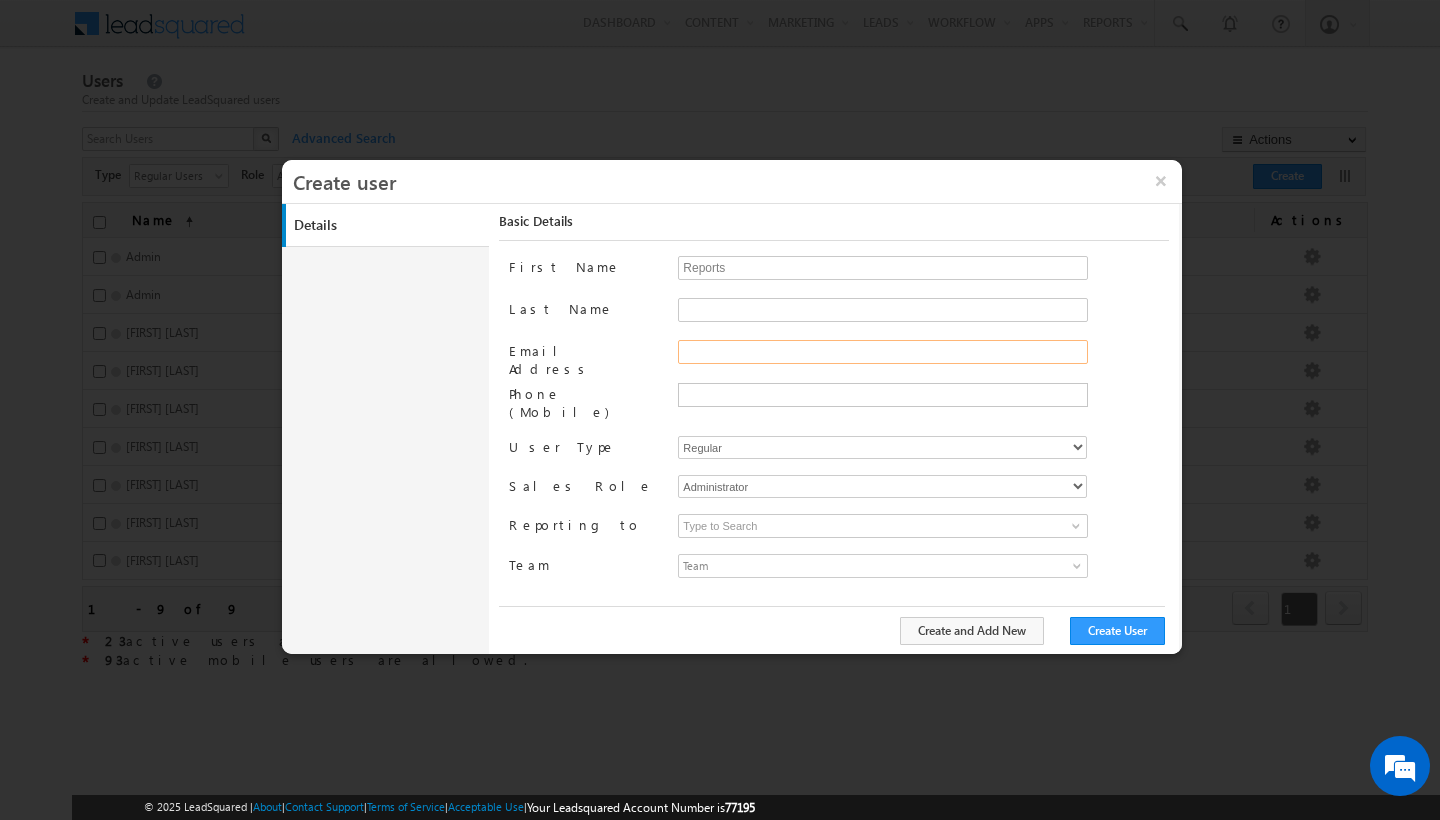 click on "Email Address" at bounding box center [883, 352] 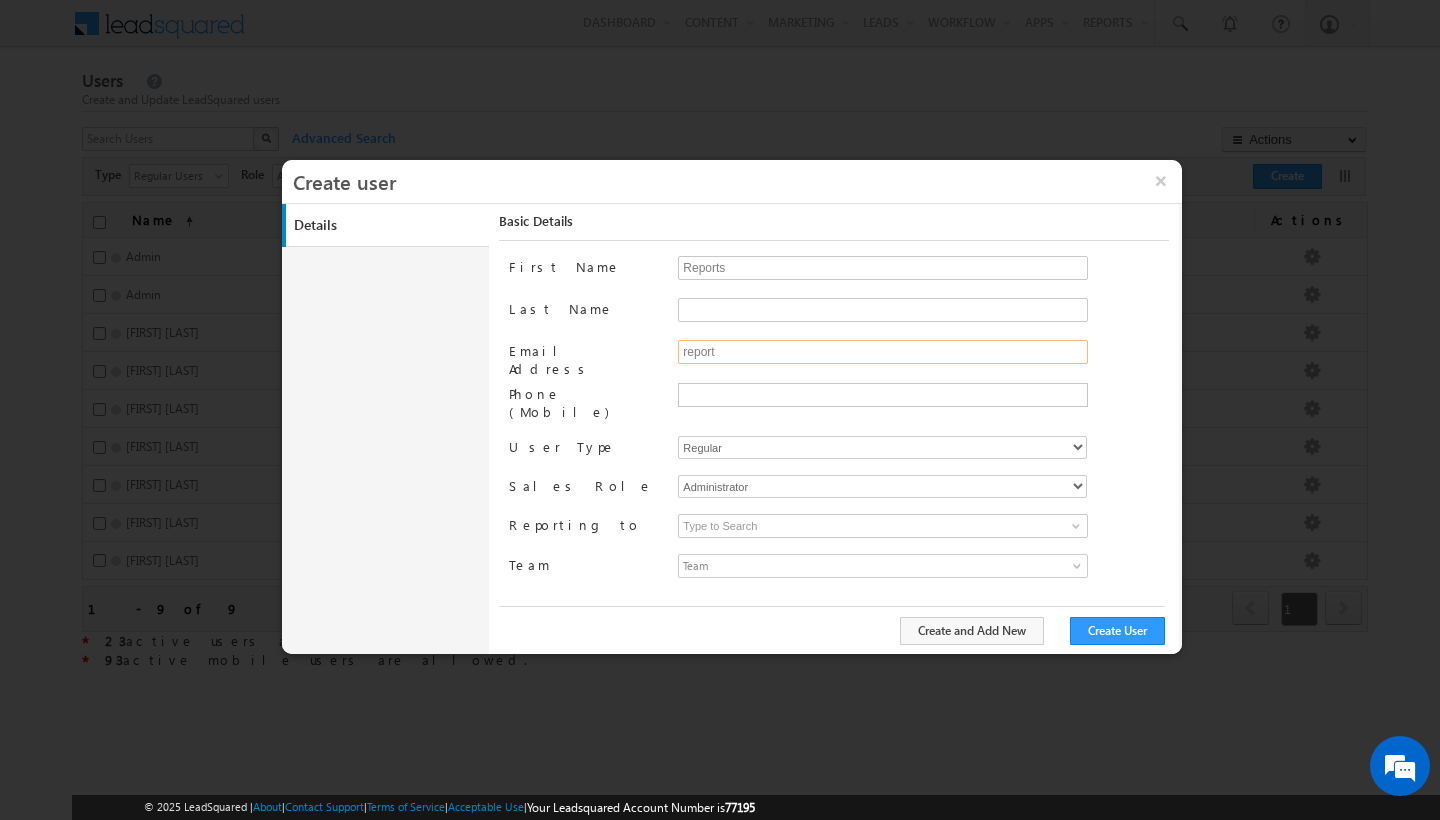 scroll, scrollTop: 0, scrollLeft: 0, axis: both 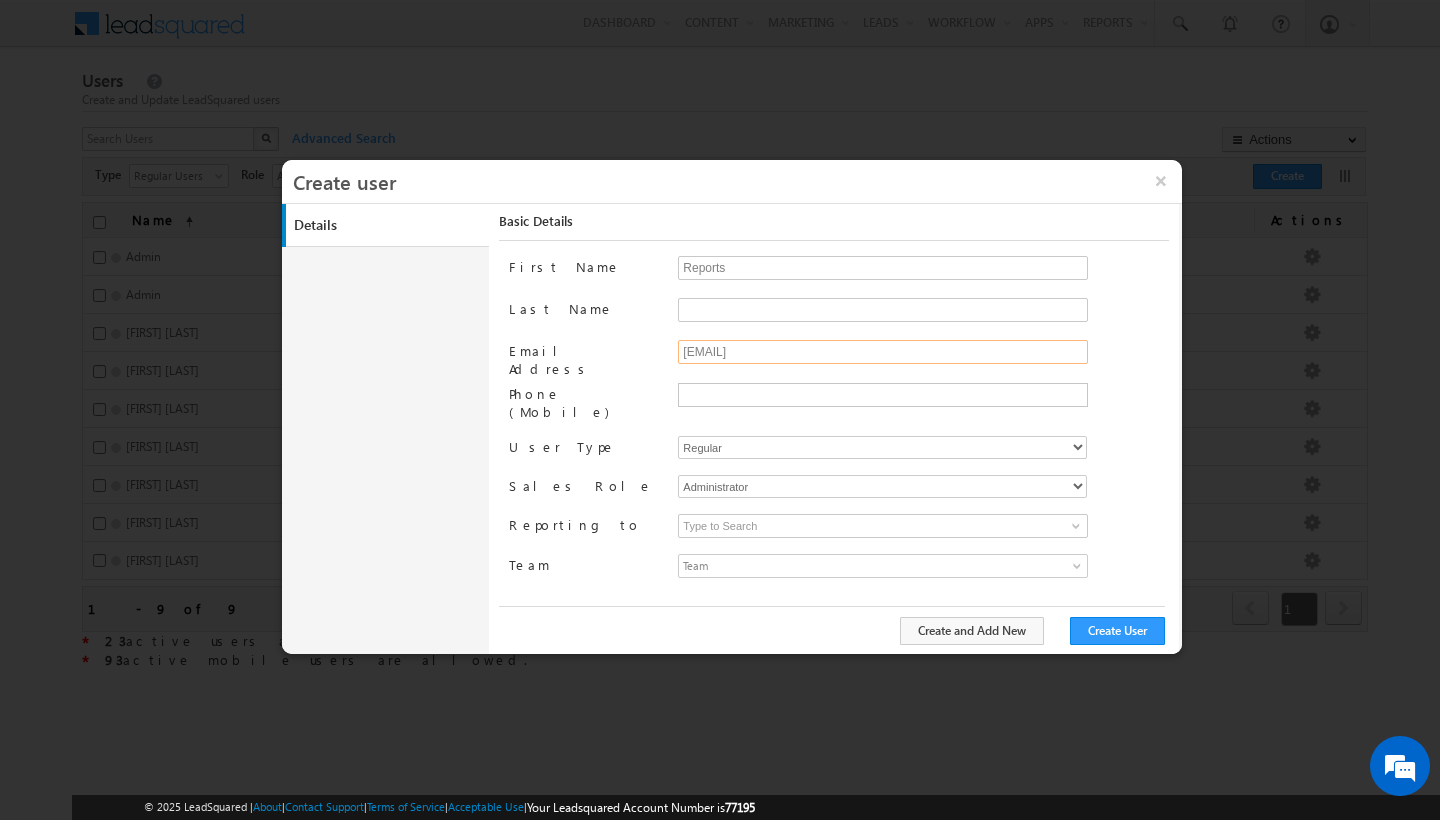 type on "report+2@indglobal.ae" 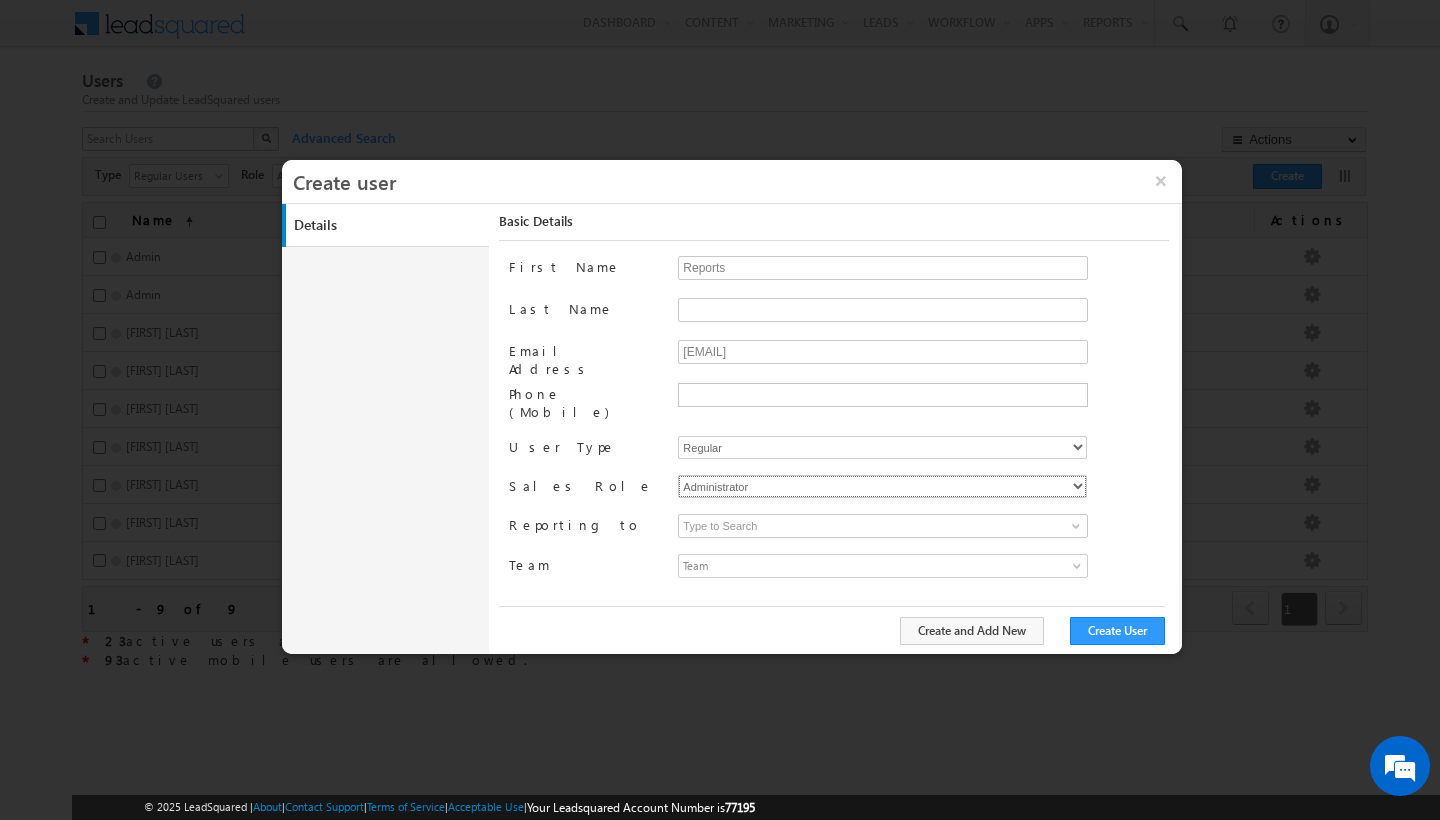select on "Sales_Manager" 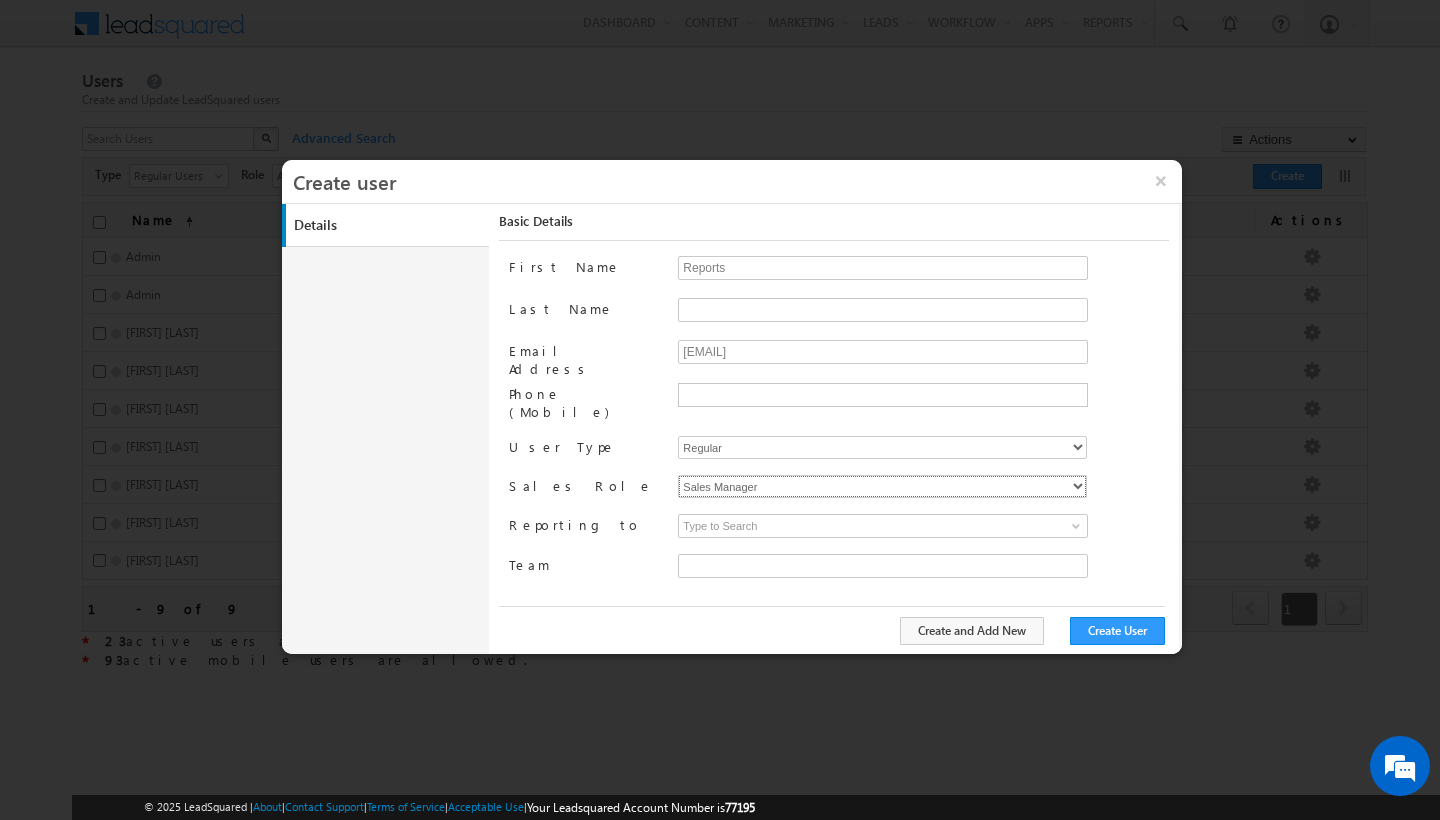 type on "faf8491d-252d-11ee-b523-12ccdbbfc88b" 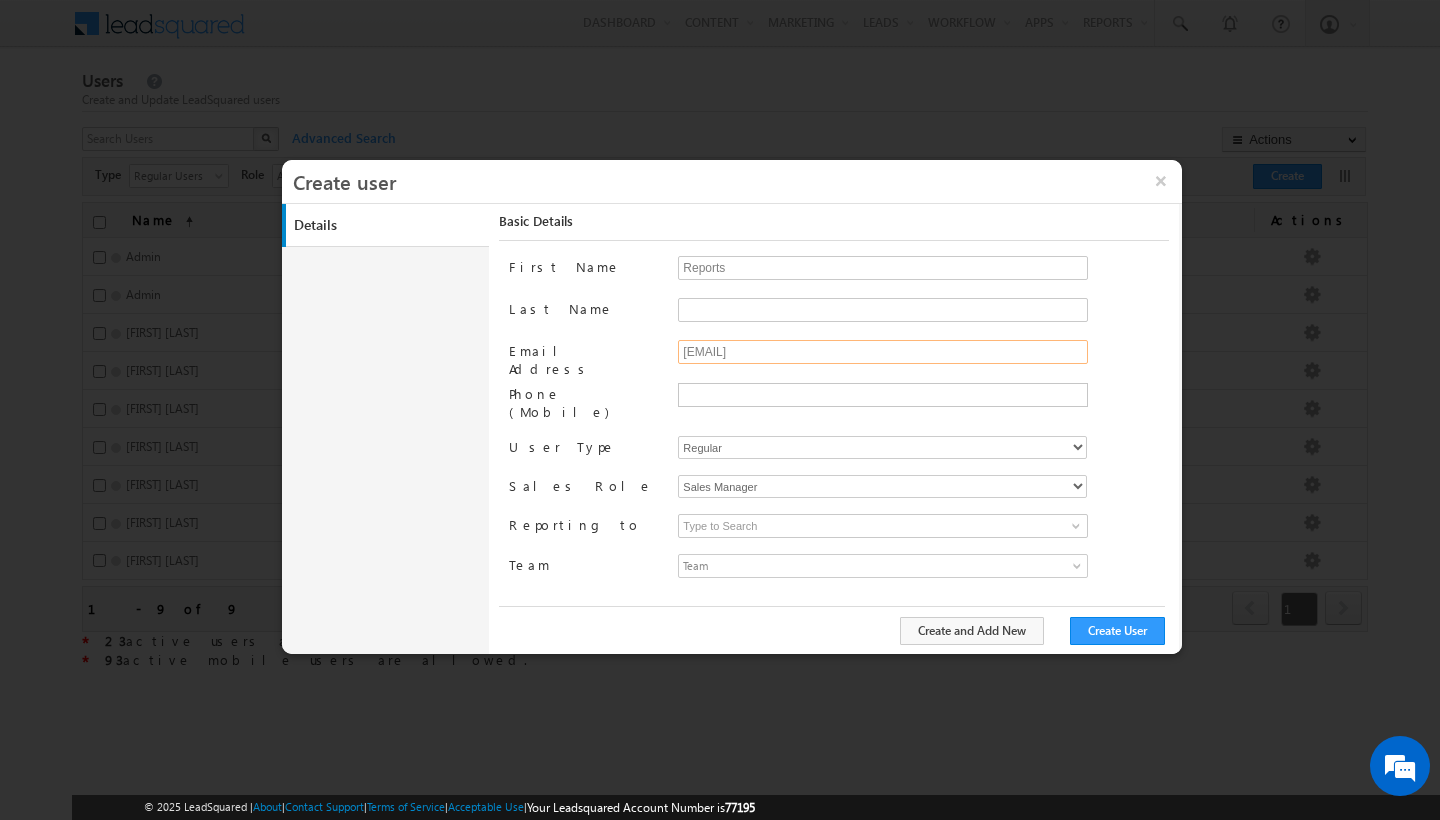 click on "report+2@indglobal.ae" at bounding box center (883, 352) 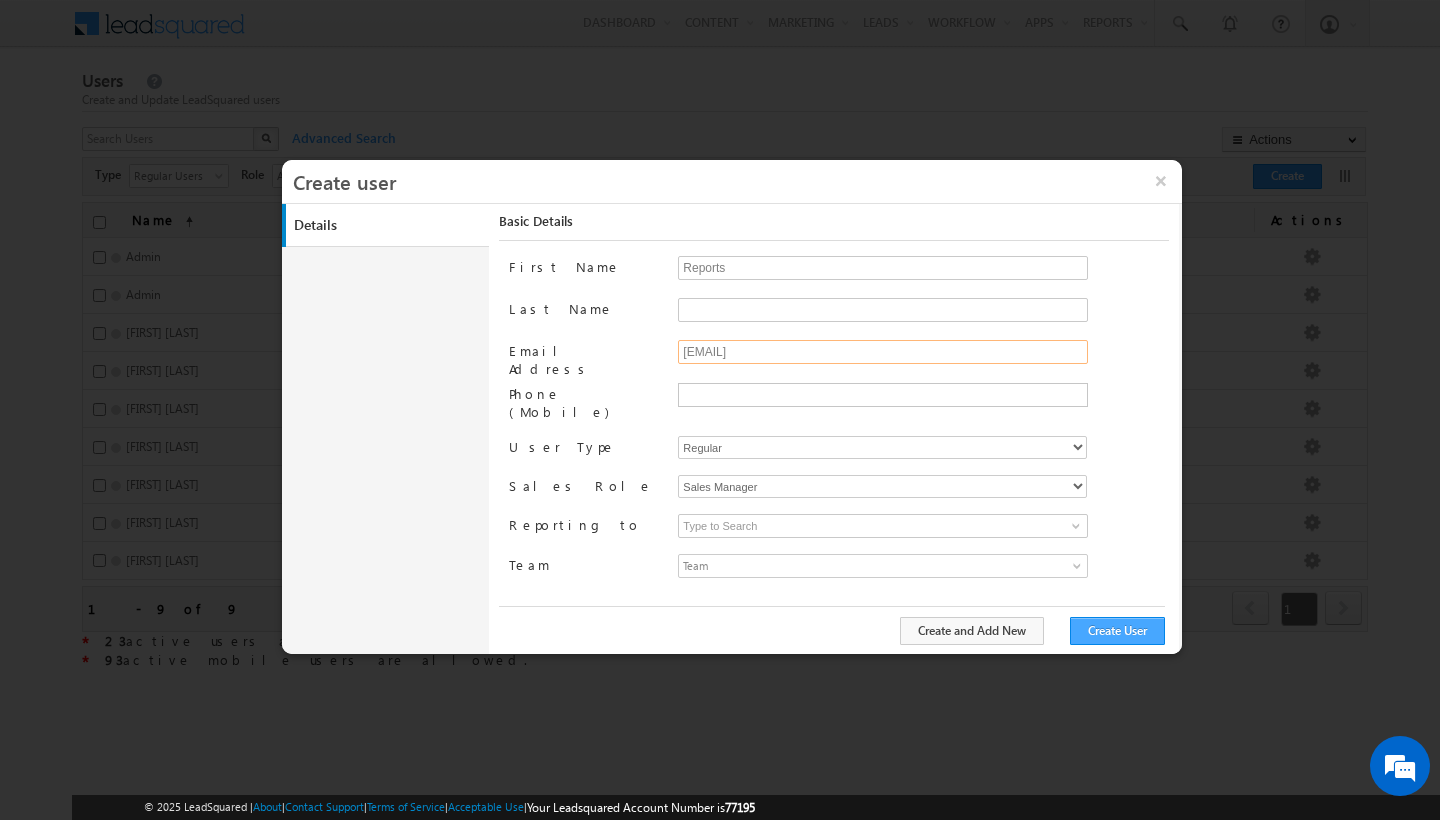 type on "reports+2@indglobal.ae" 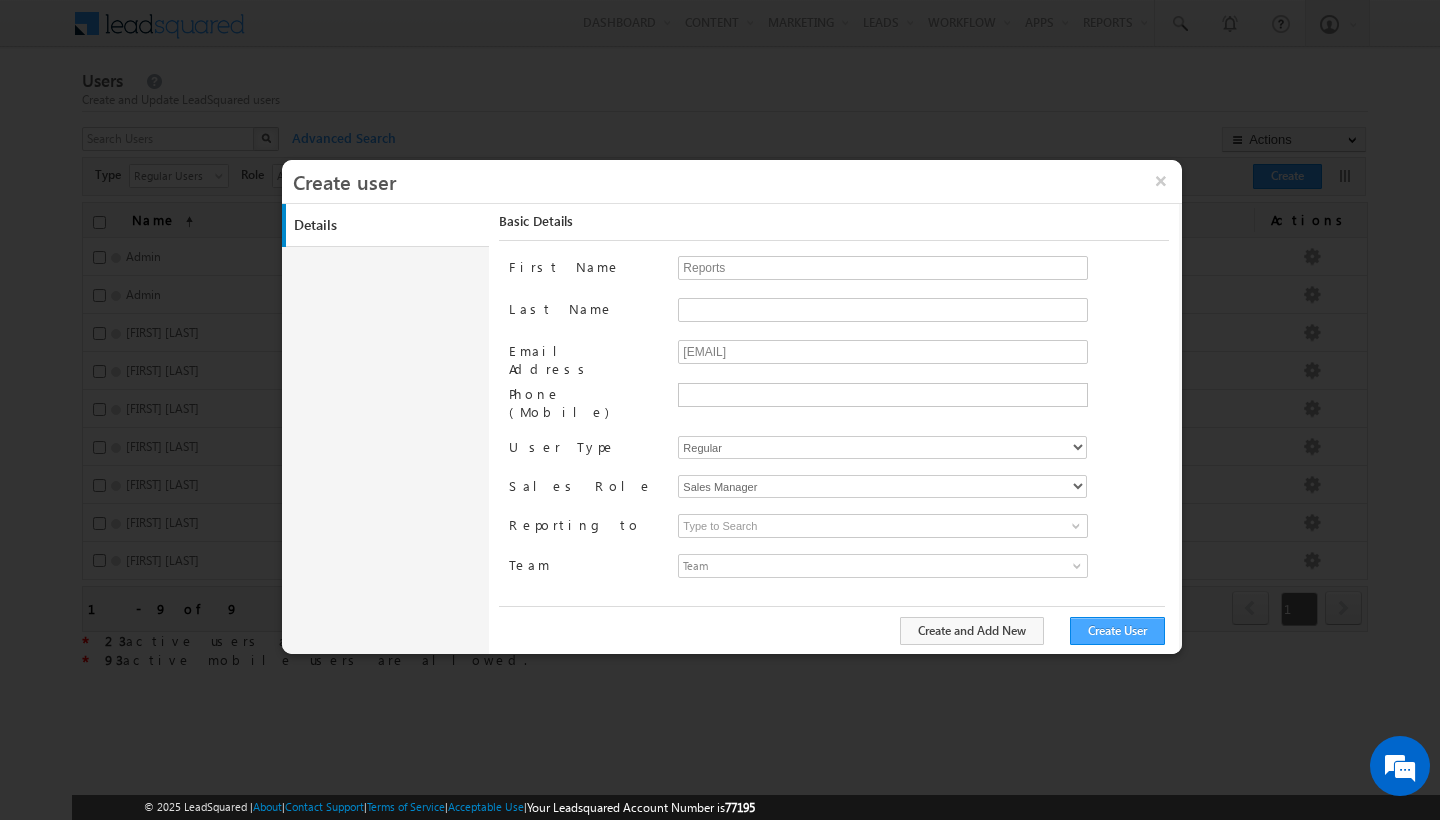 click on "Create User" at bounding box center (1117, 631) 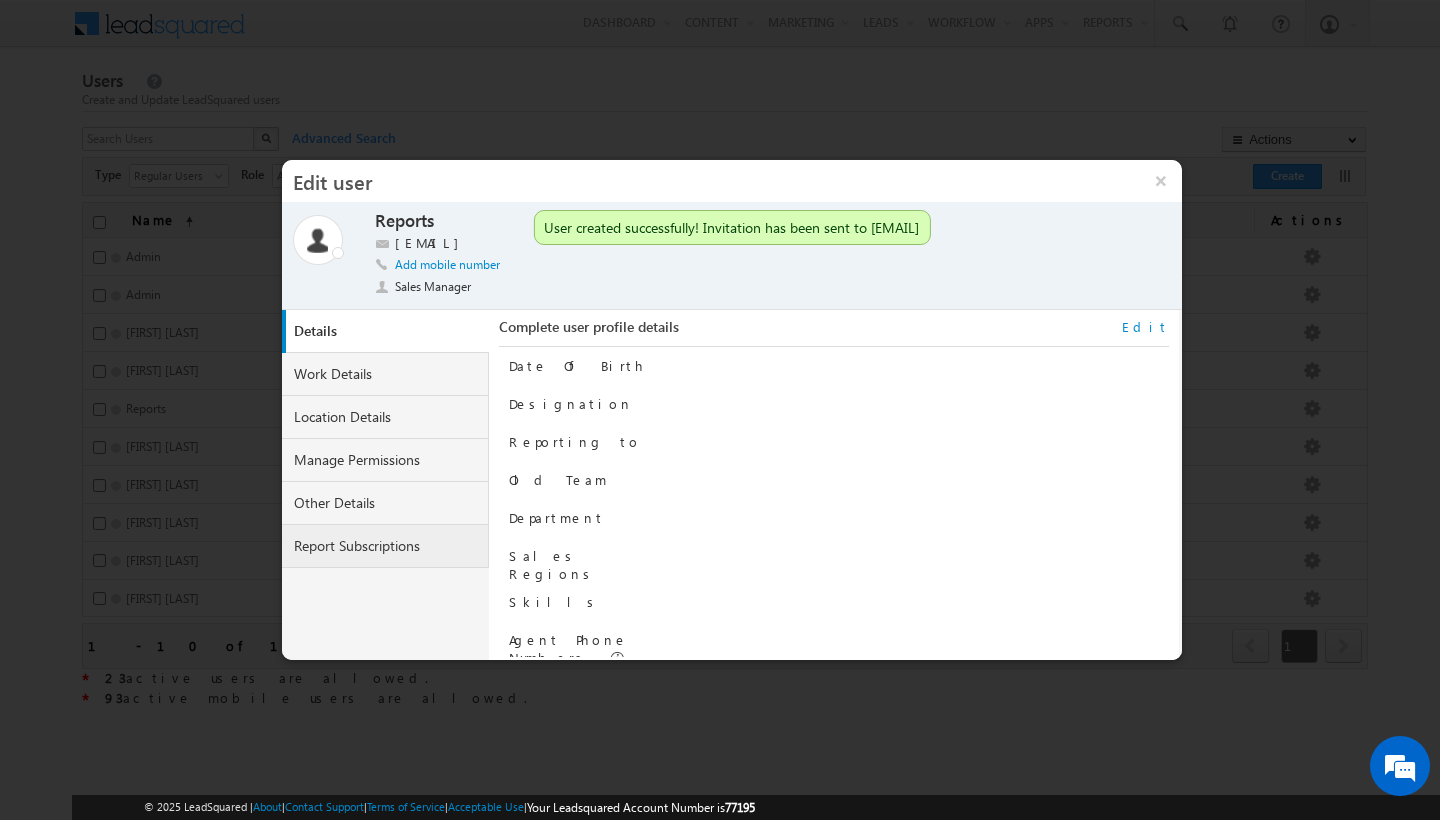 click on "Report Subscriptions" at bounding box center (386, 546) 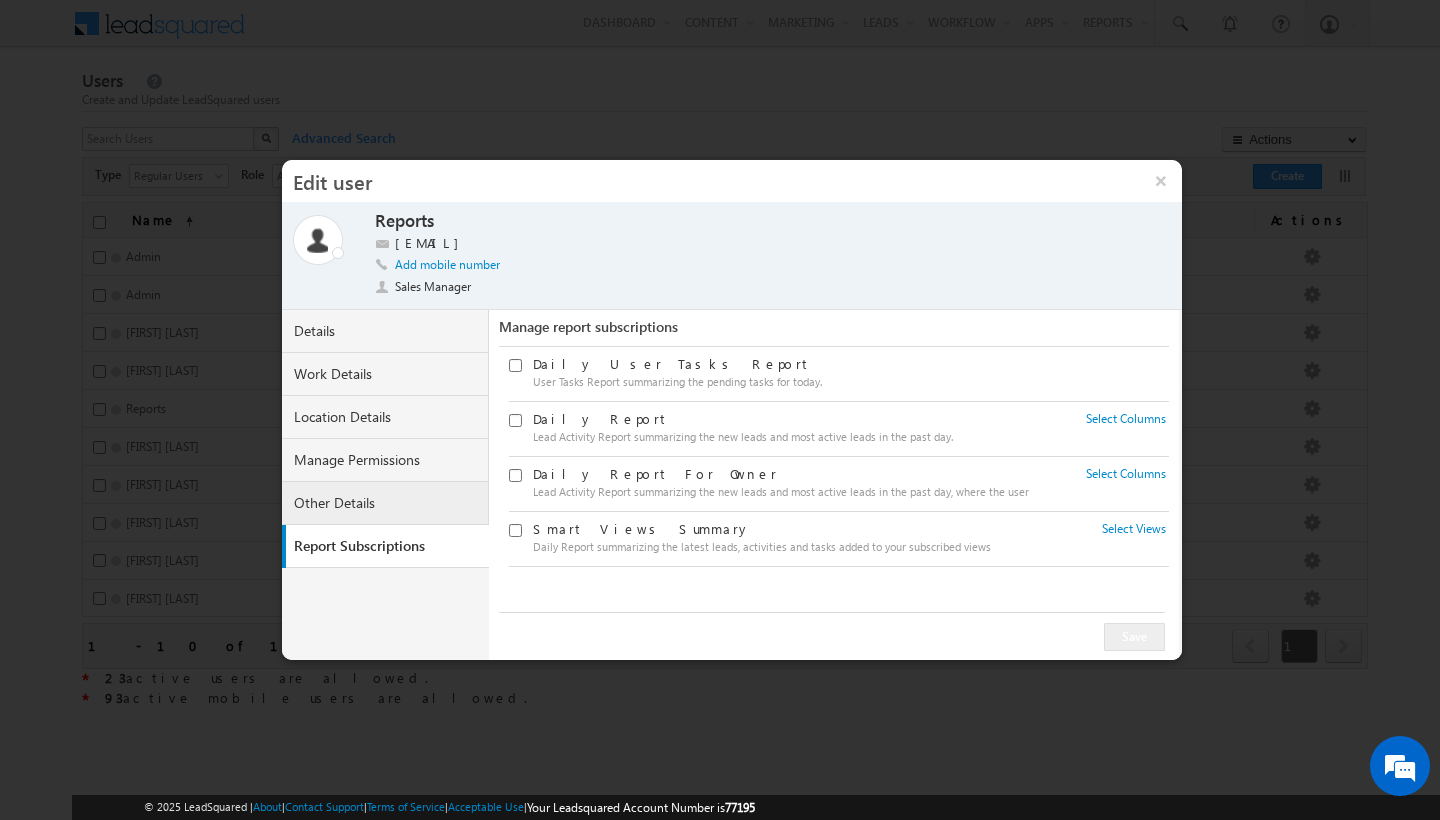 click on "Other Details" at bounding box center [386, 503] 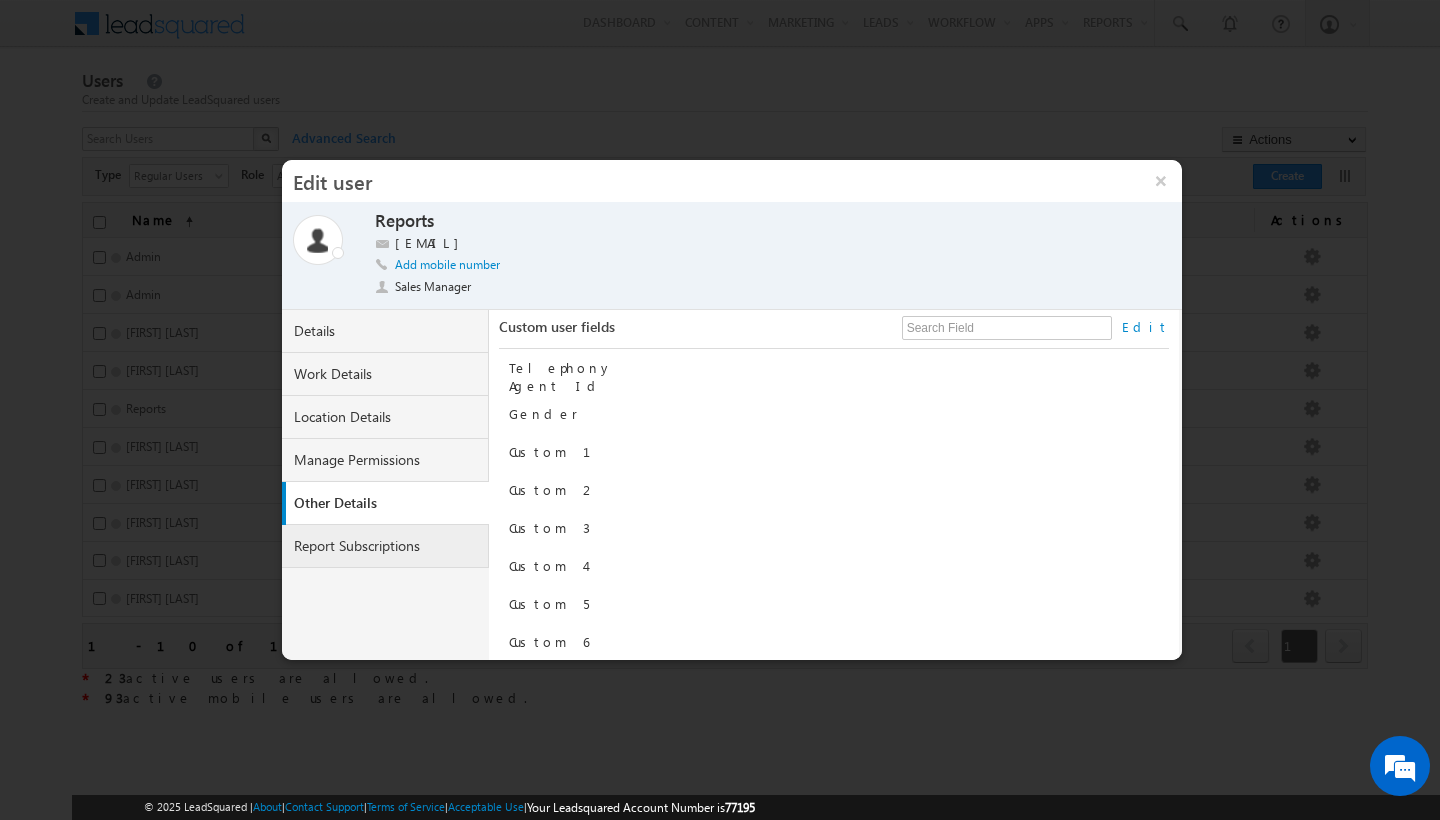 click on "Report Subscriptions" at bounding box center (386, 546) 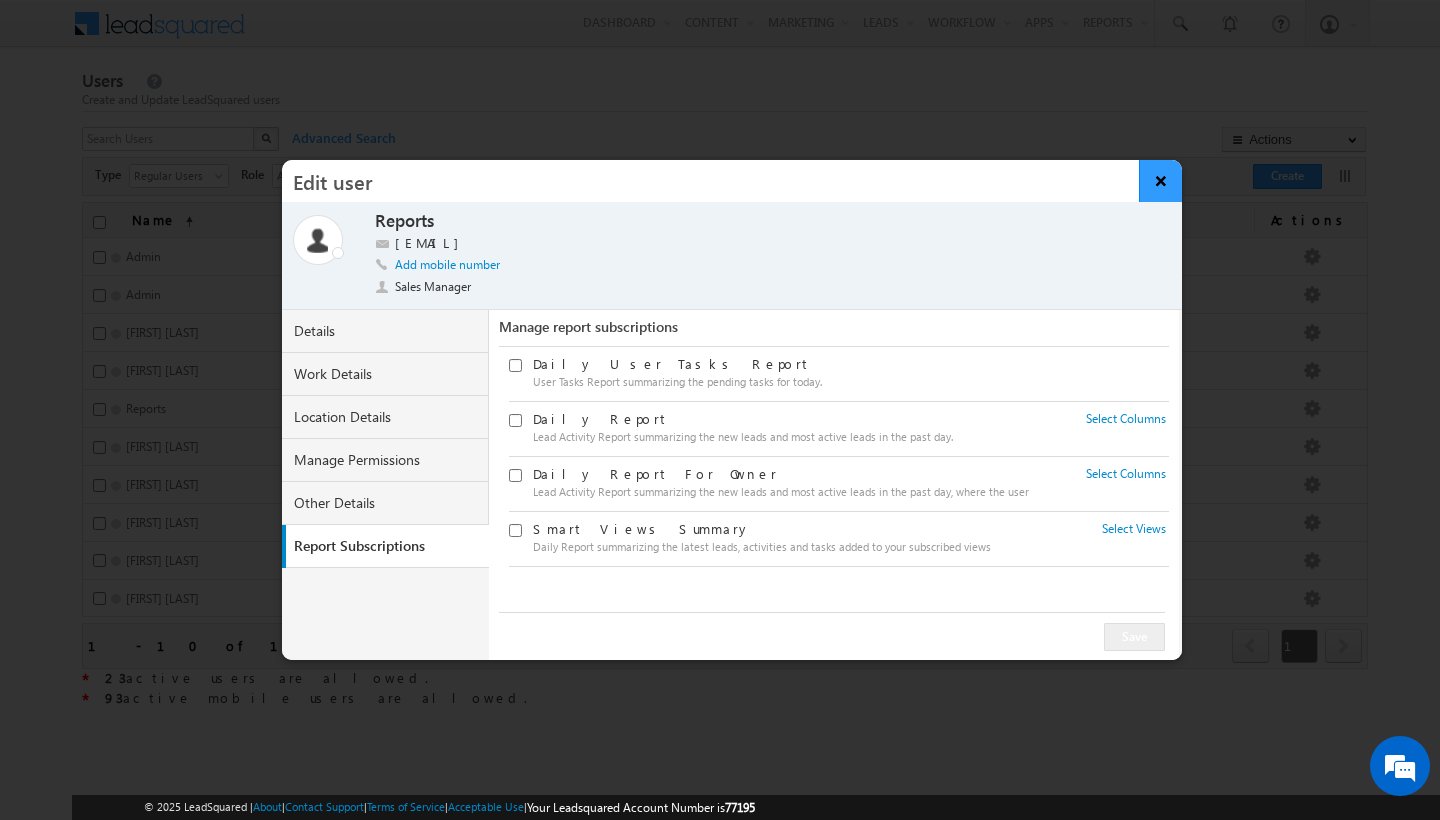 click on "×" at bounding box center [1160, 181] 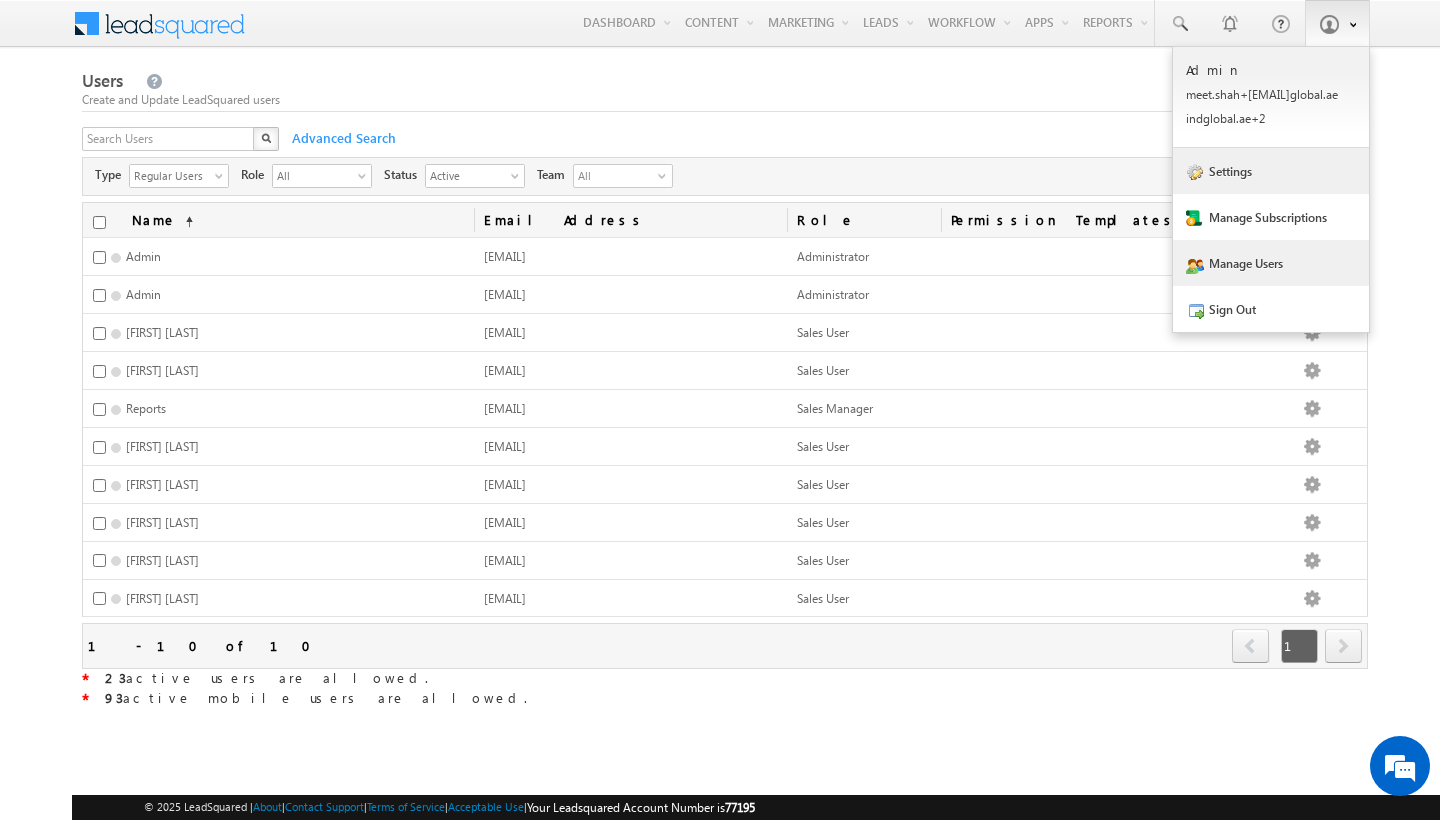 click on "Settings" at bounding box center [1271, 171] 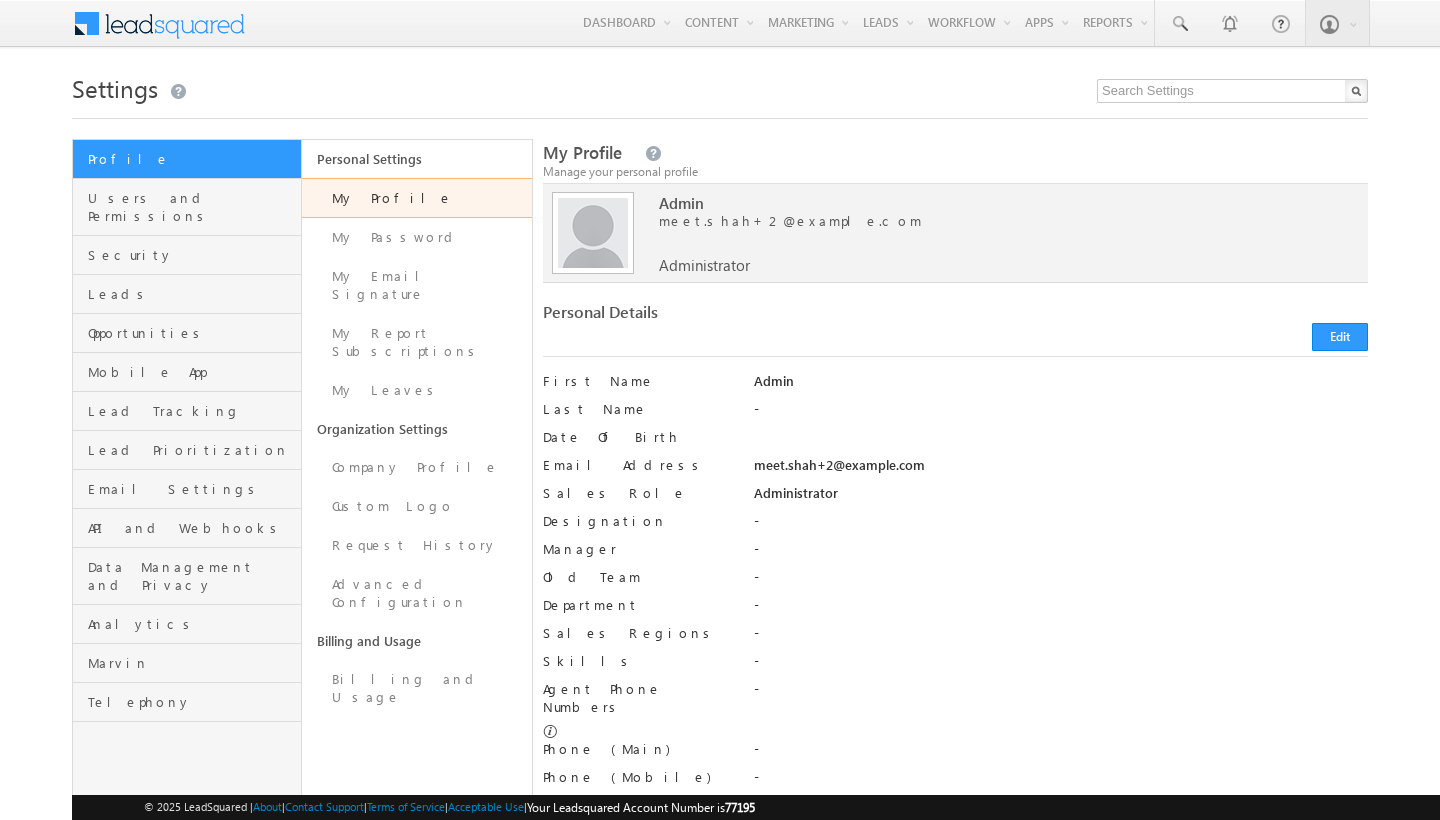 scroll, scrollTop: 0, scrollLeft: 0, axis: both 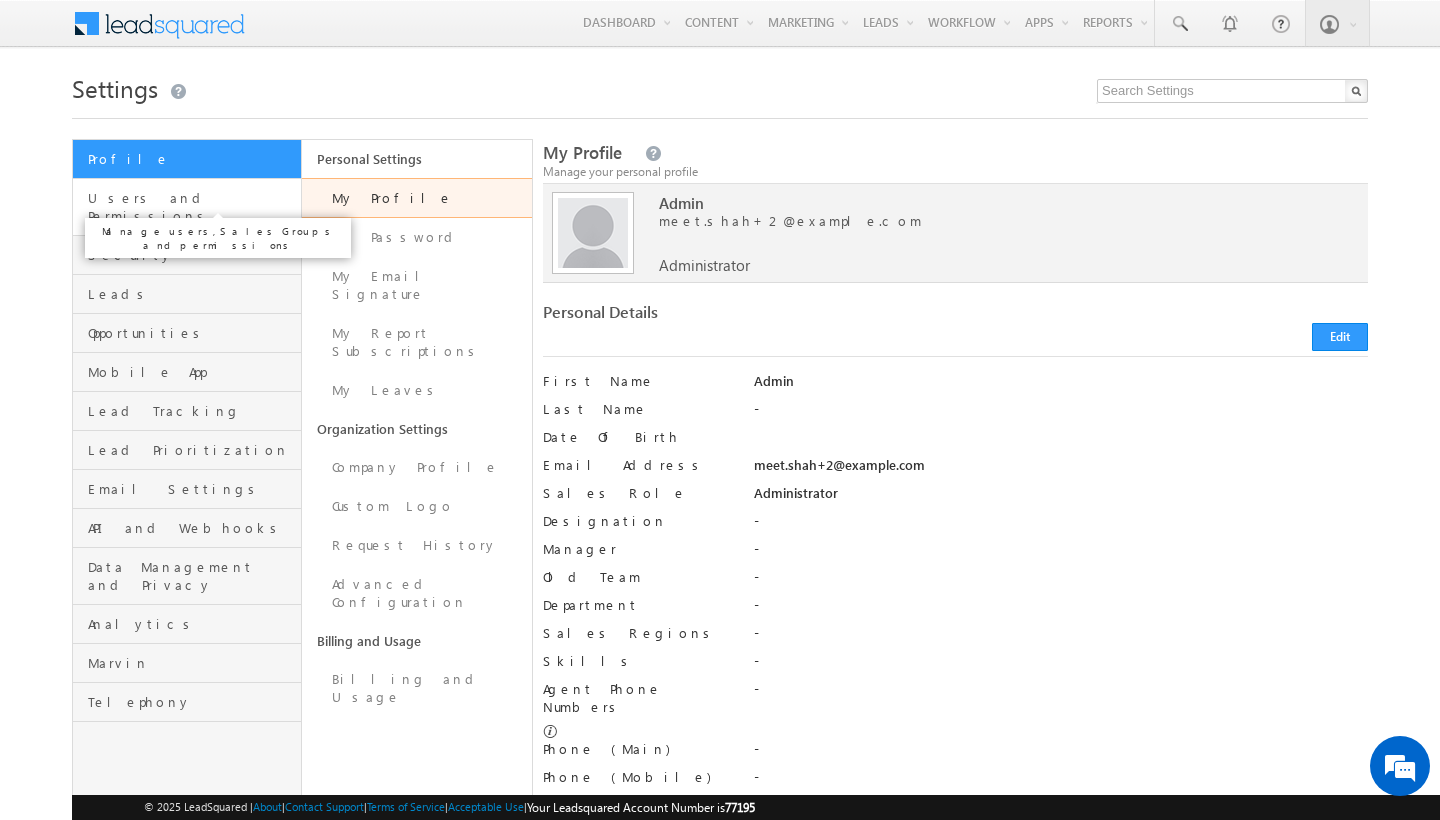 click on "Users and Permissions" at bounding box center [192, 207] 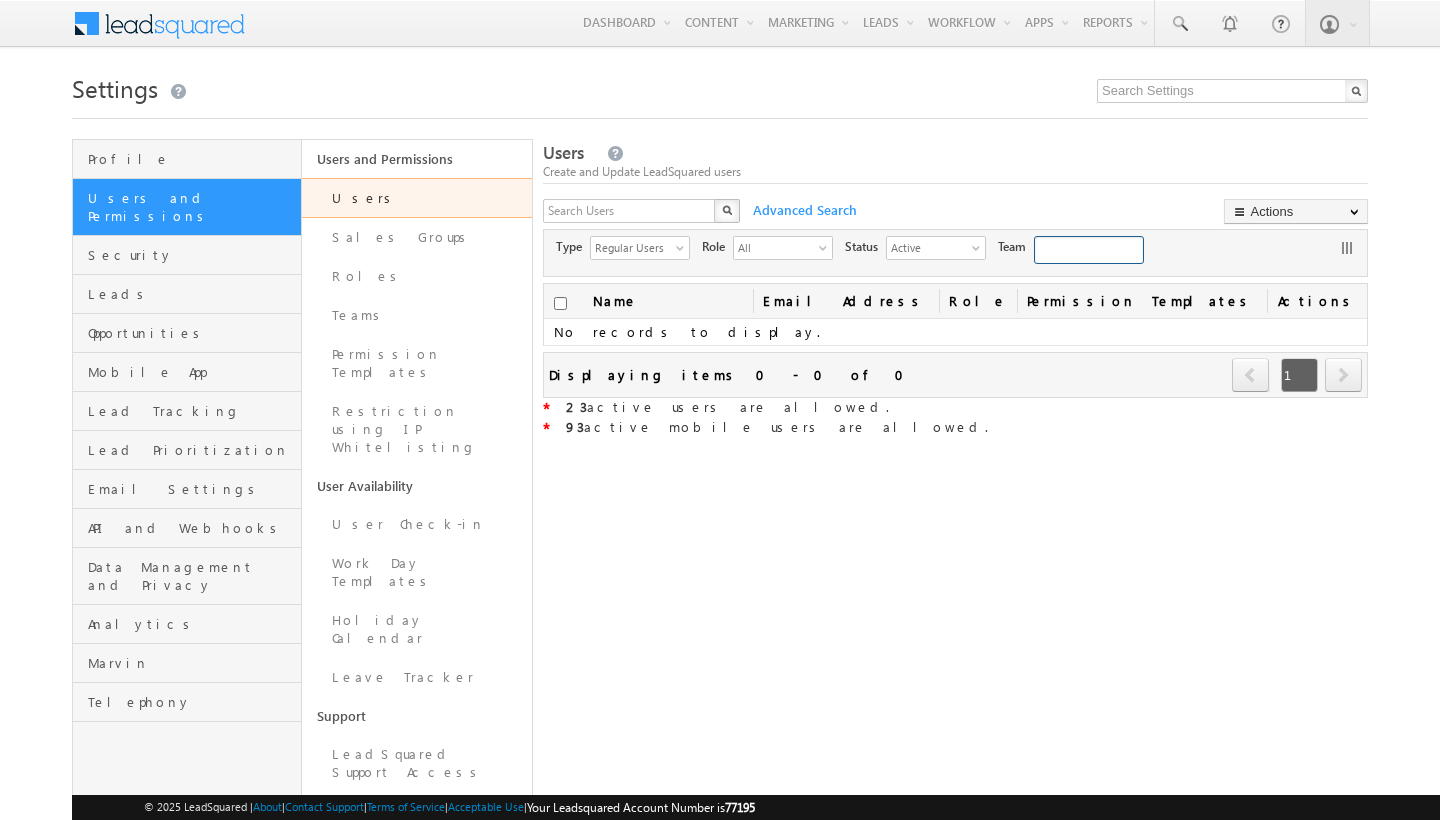 scroll, scrollTop: 0, scrollLeft: 0, axis: both 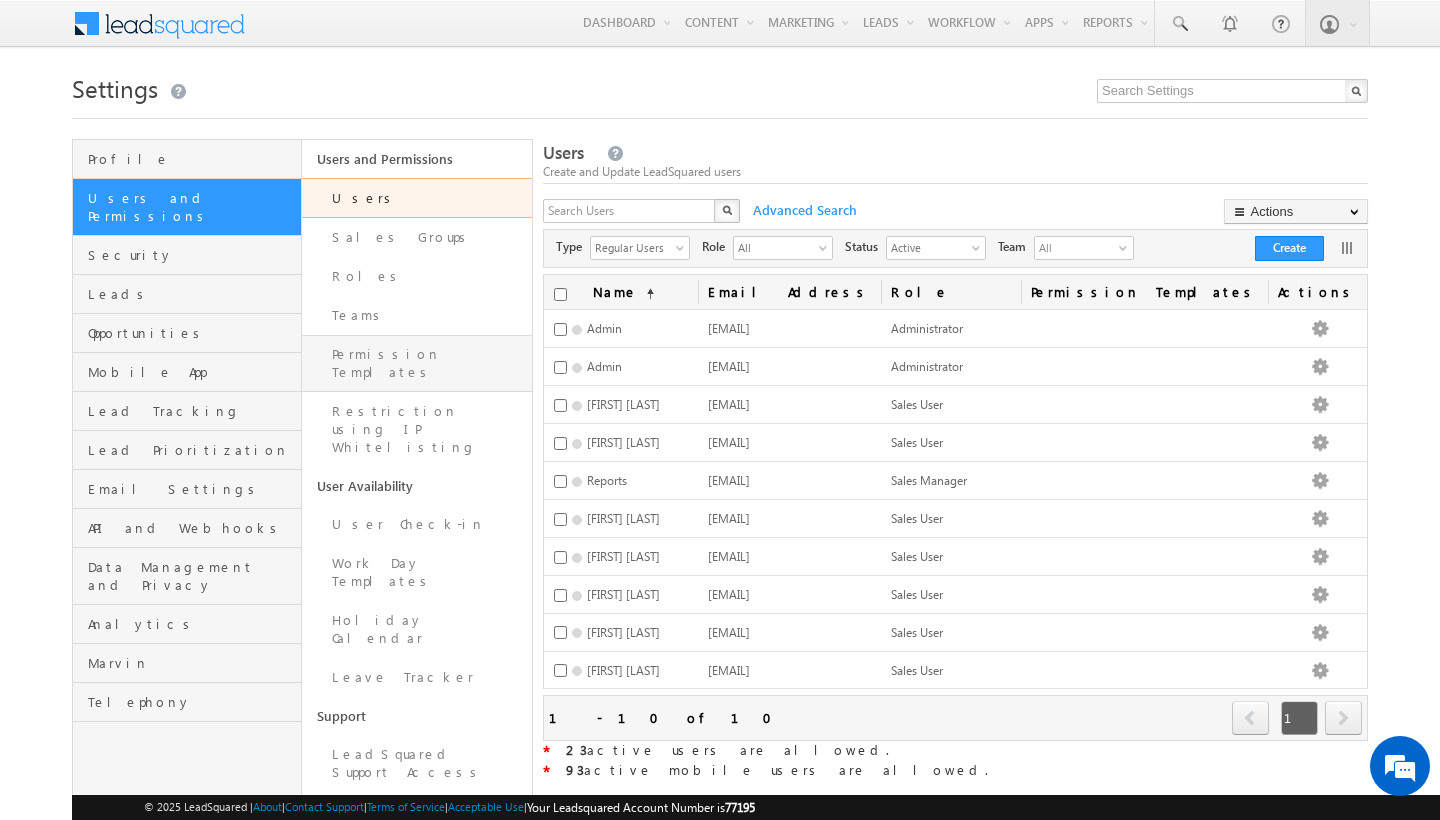 click on "Permission Templates" at bounding box center [416, 363] 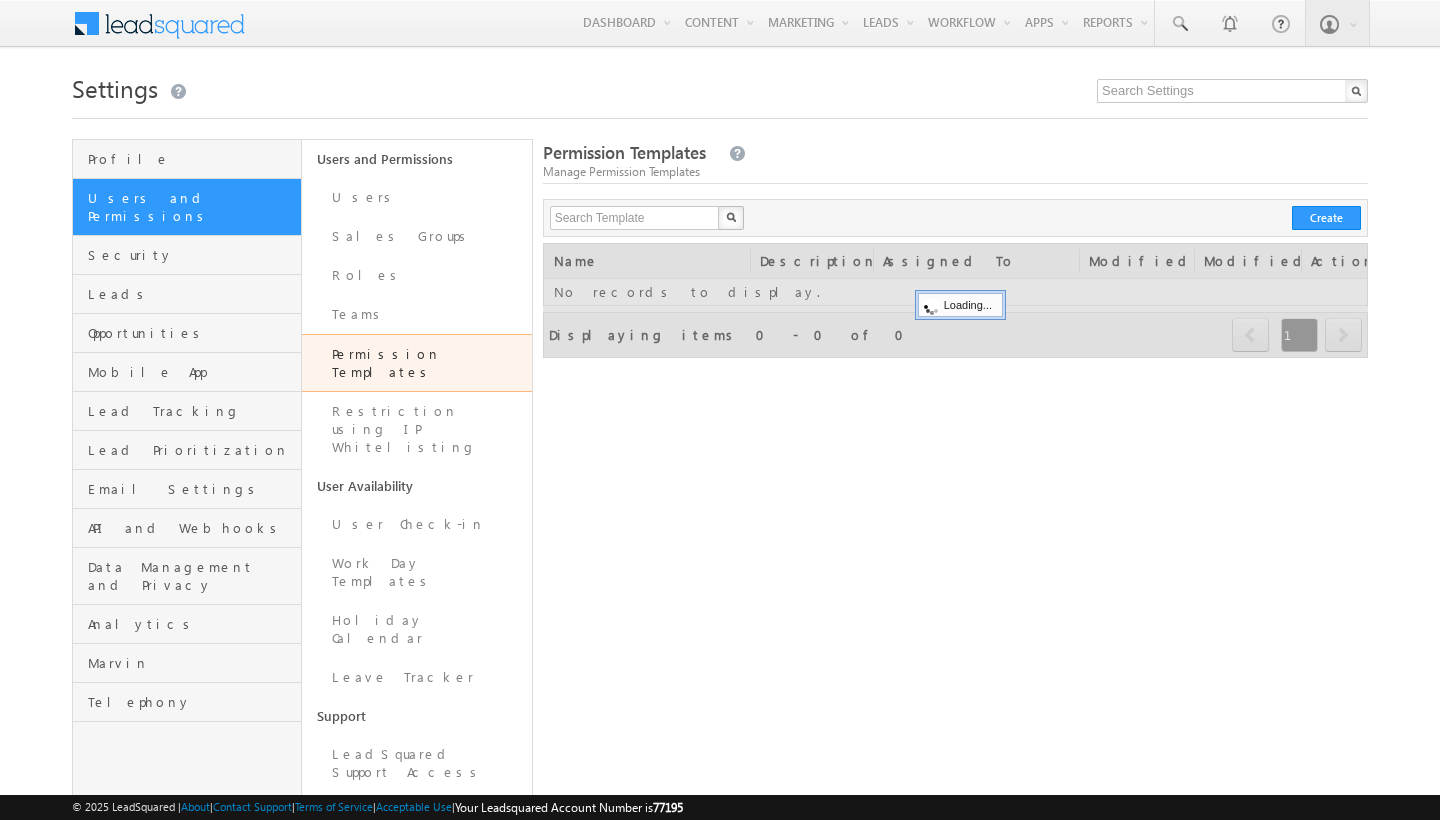 scroll, scrollTop: 0, scrollLeft: 0, axis: both 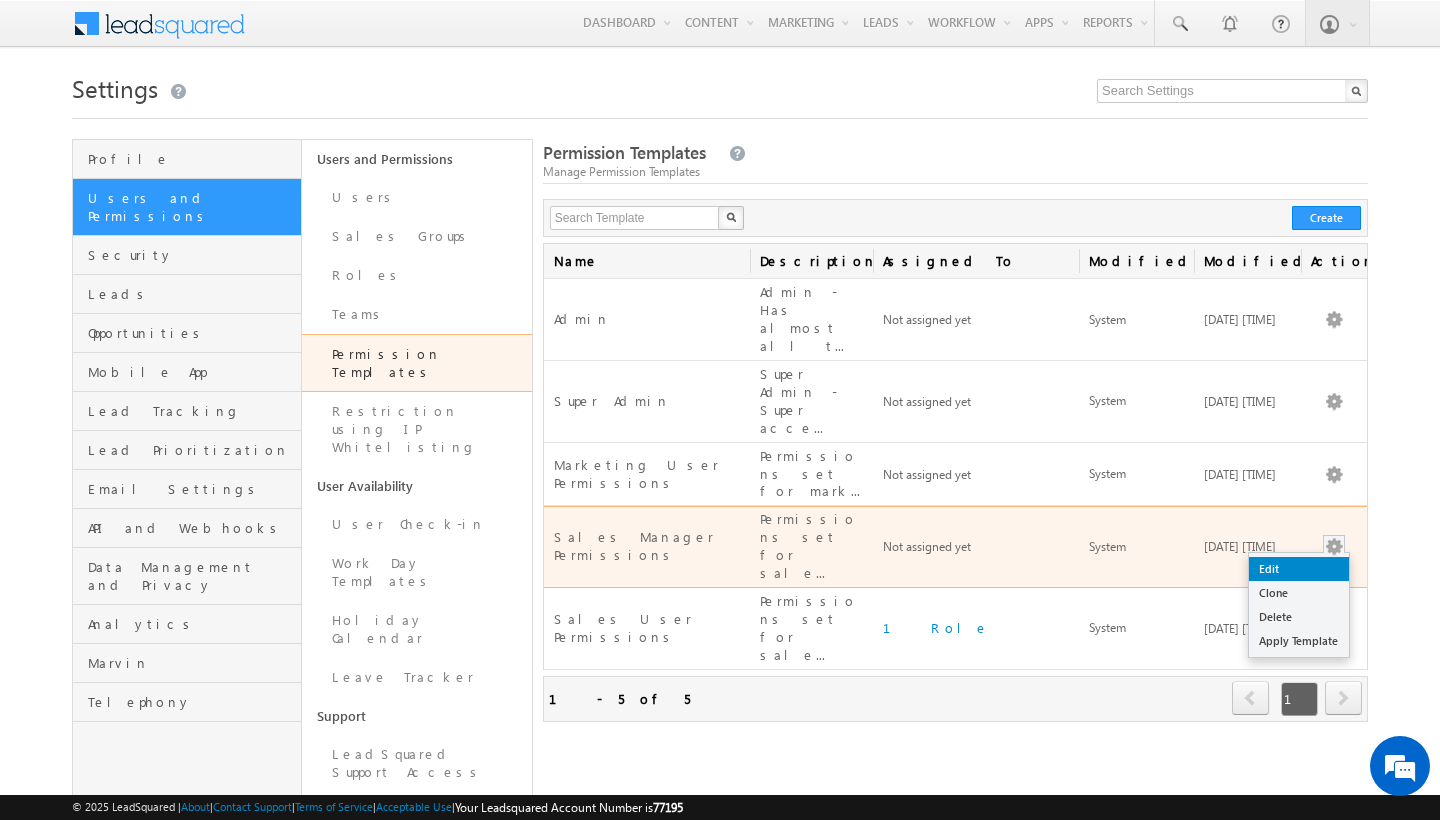 click on "Edit" at bounding box center (1299, 569) 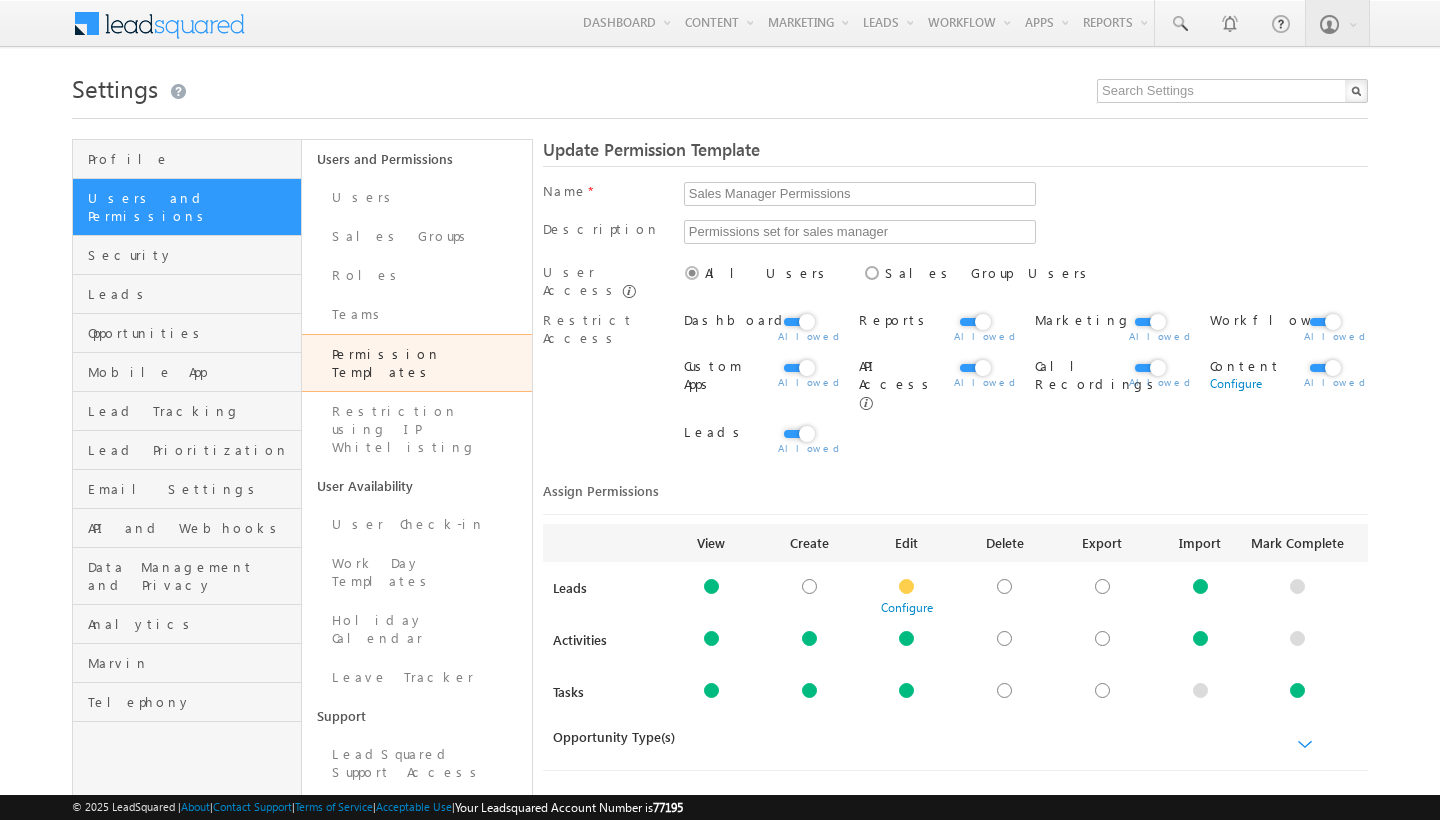 scroll, scrollTop: 0, scrollLeft: 0, axis: both 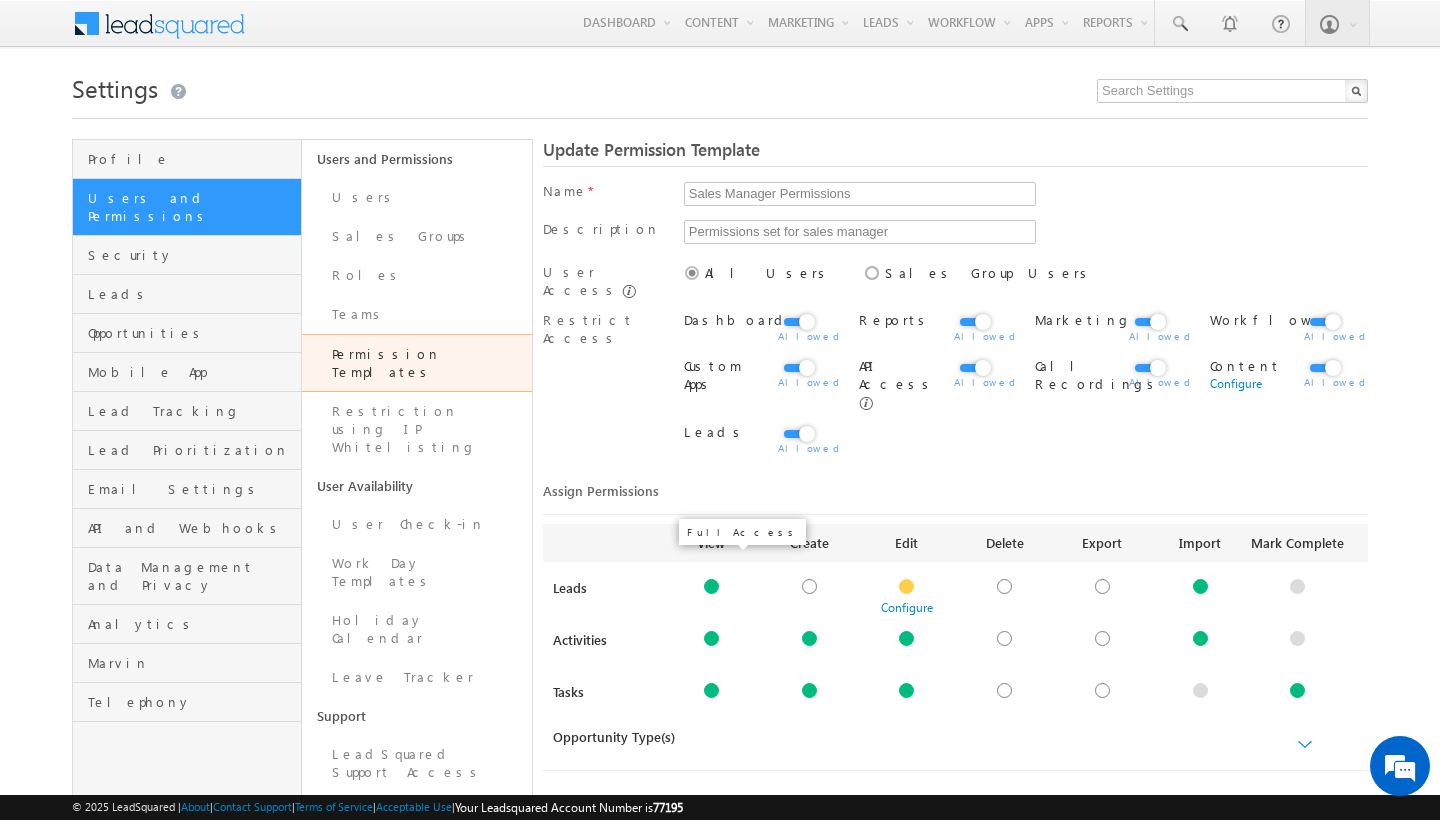 click at bounding box center [711, 586] 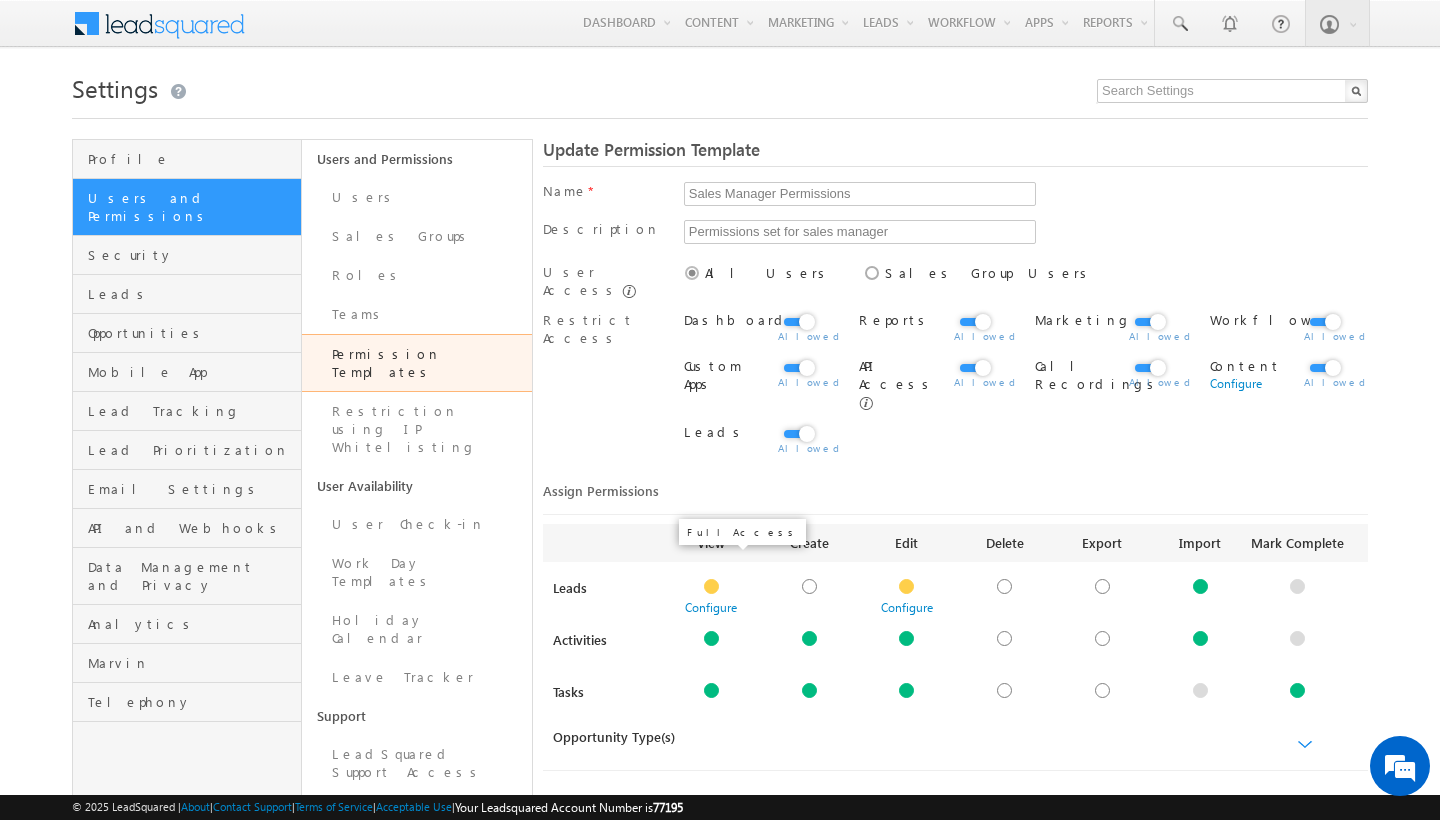 click at bounding box center [711, 586] 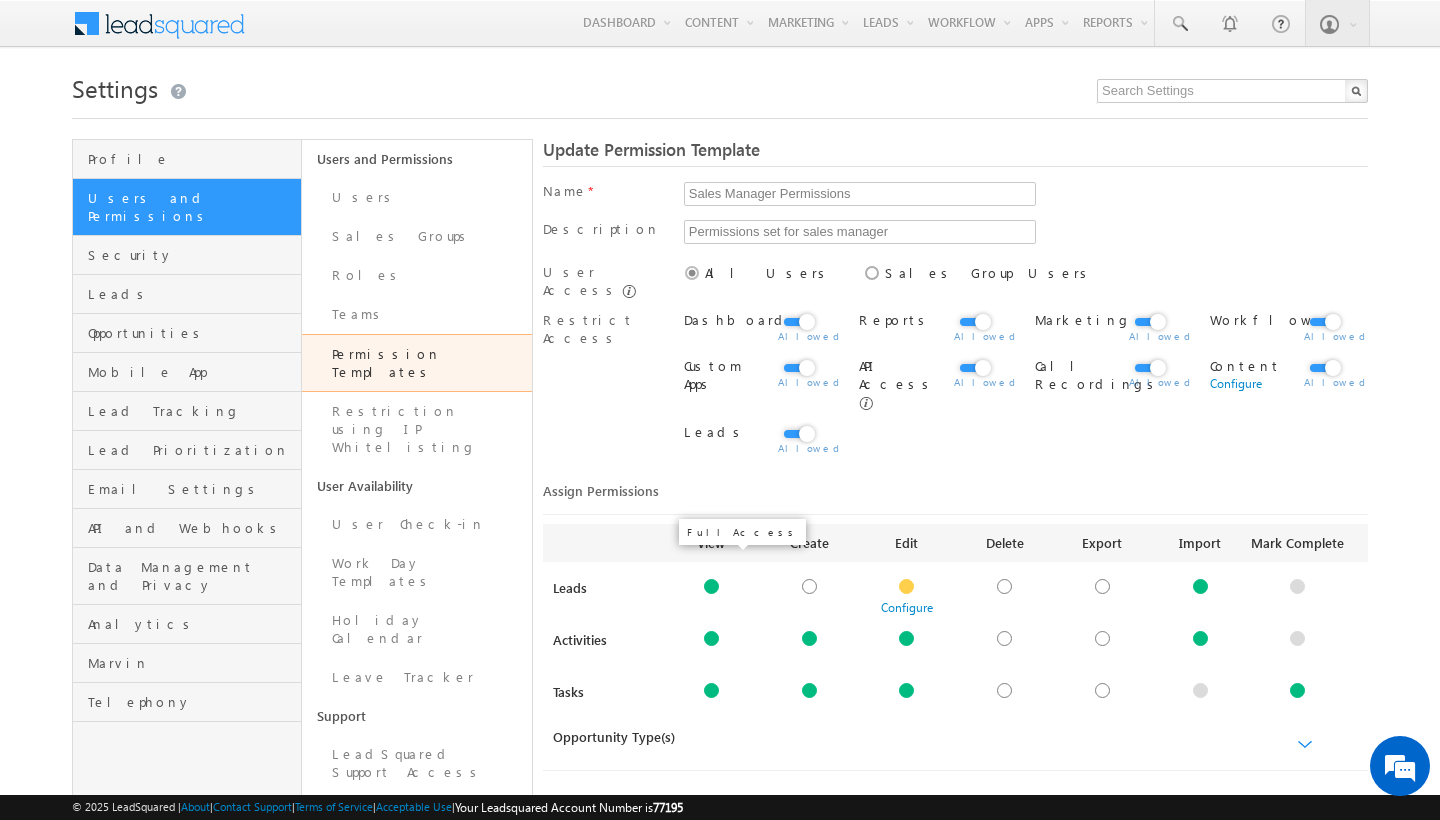 click at bounding box center [711, 586] 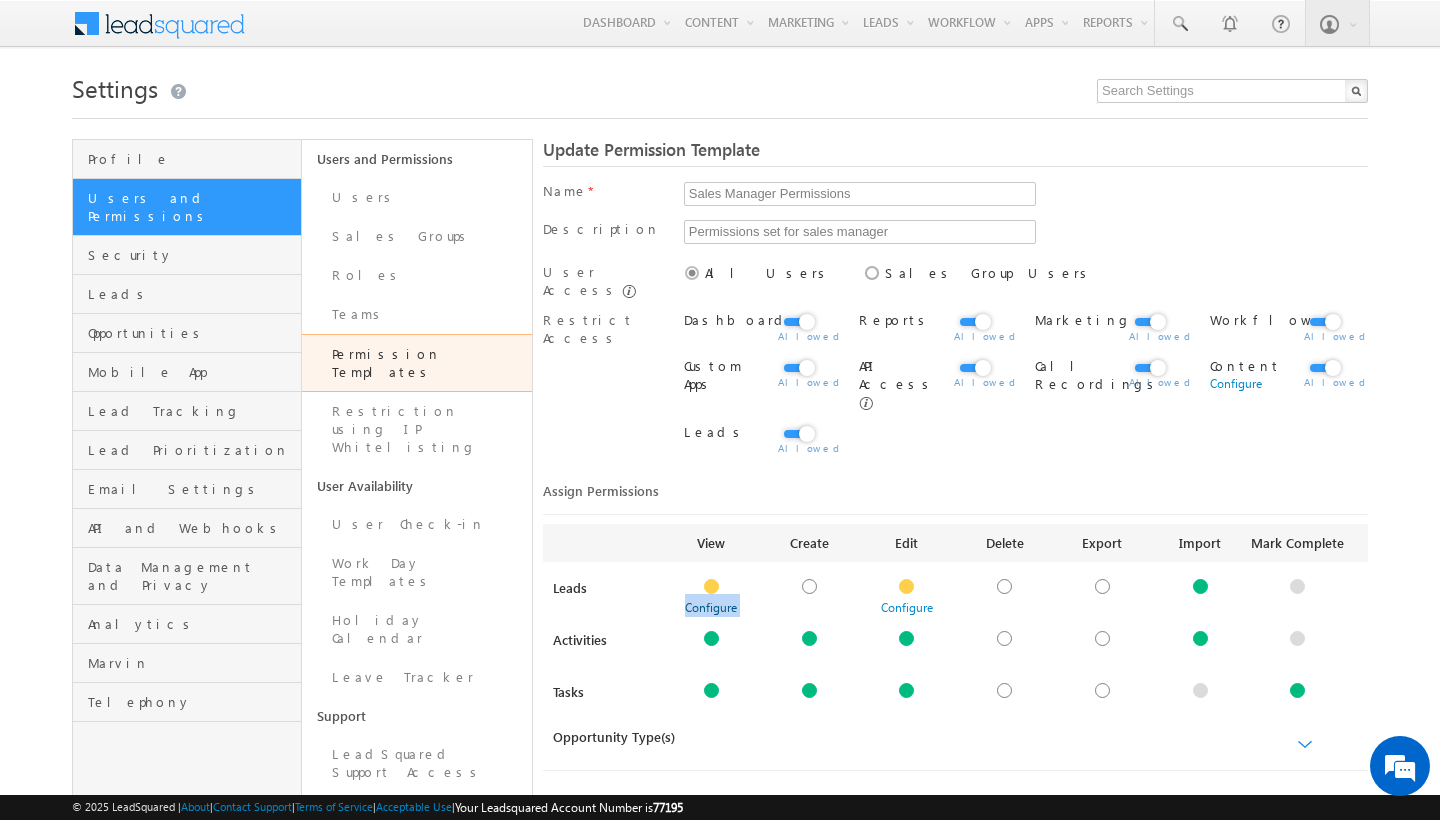 click on "Configure" at bounding box center [711, 607] 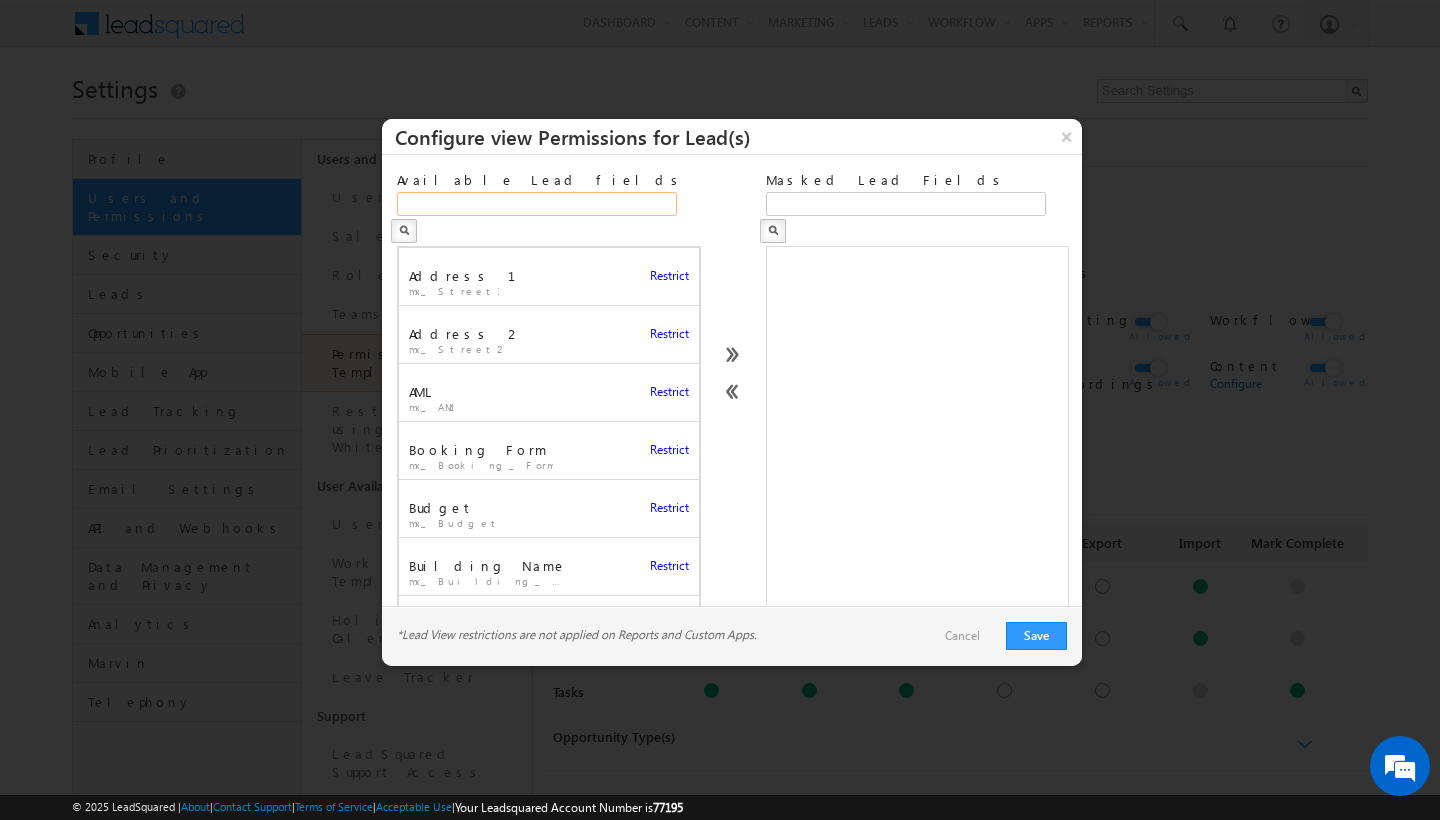 click at bounding box center [537, 204] 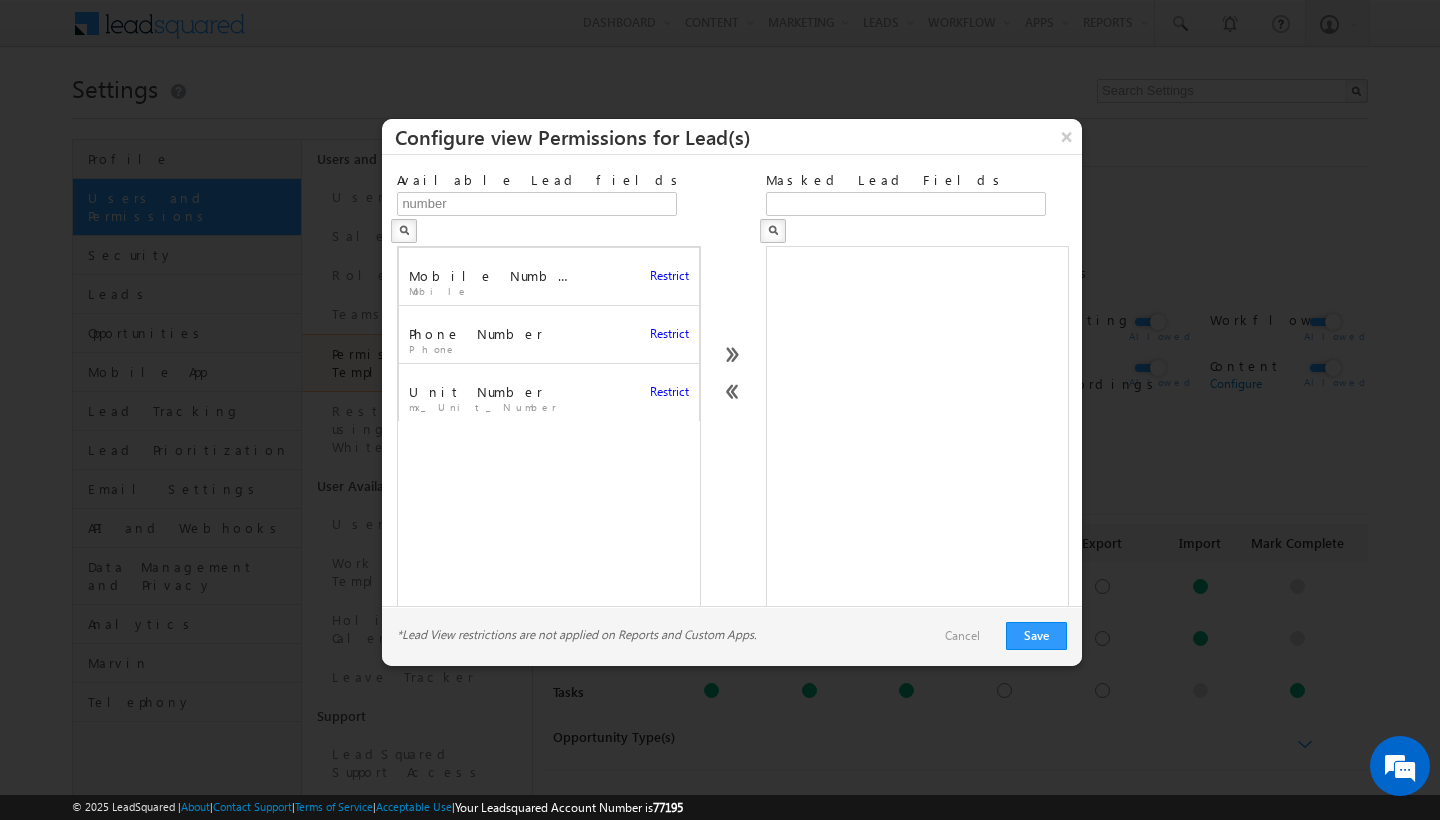 click on "Restrict" at bounding box center (669, 276) 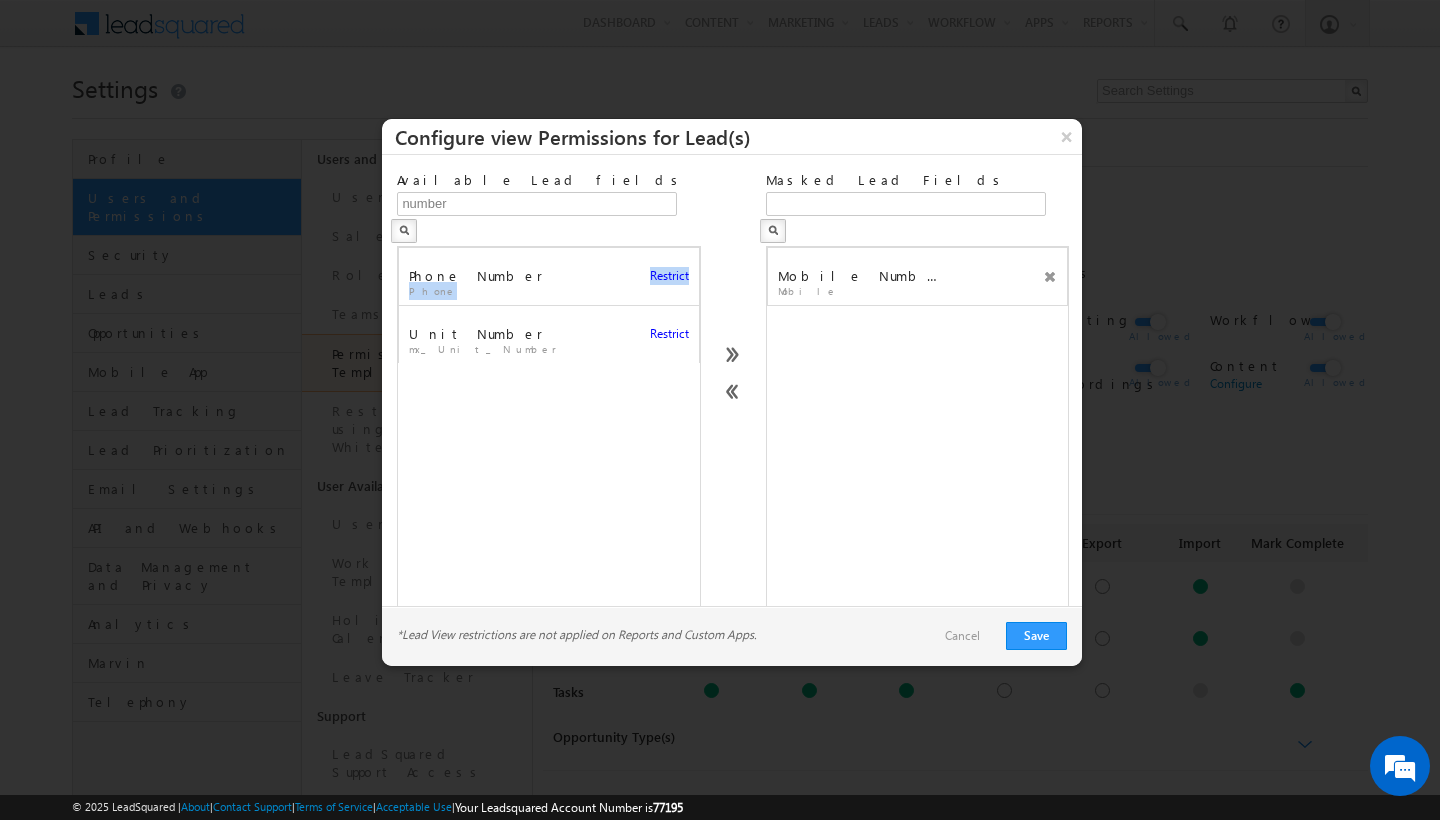 click on "Restrict" at bounding box center (669, 276) 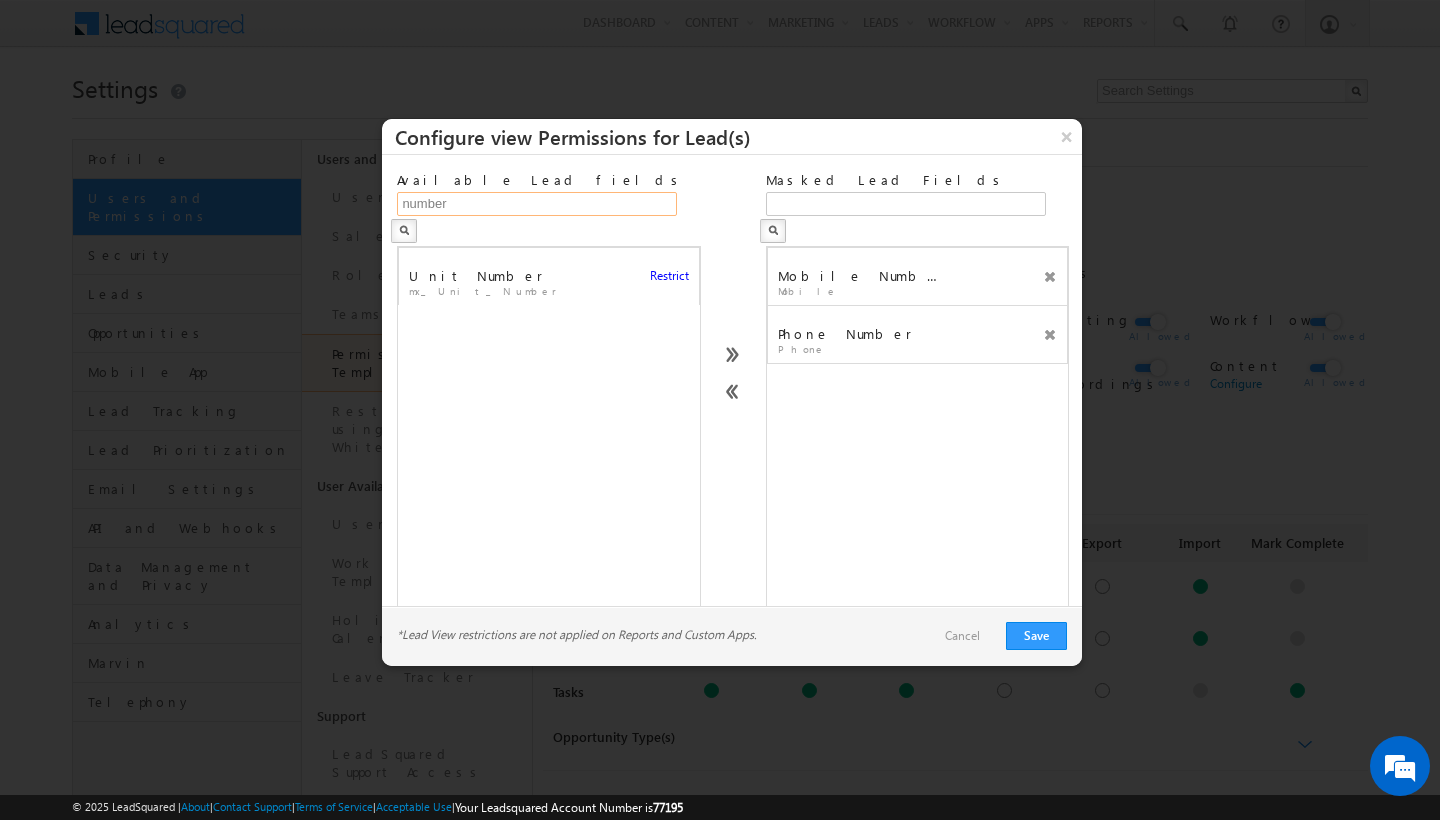 drag, startPoint x: 547, startPoint y: 205, endPoint x: 340, endPoint y: 215, distance: 207.24141 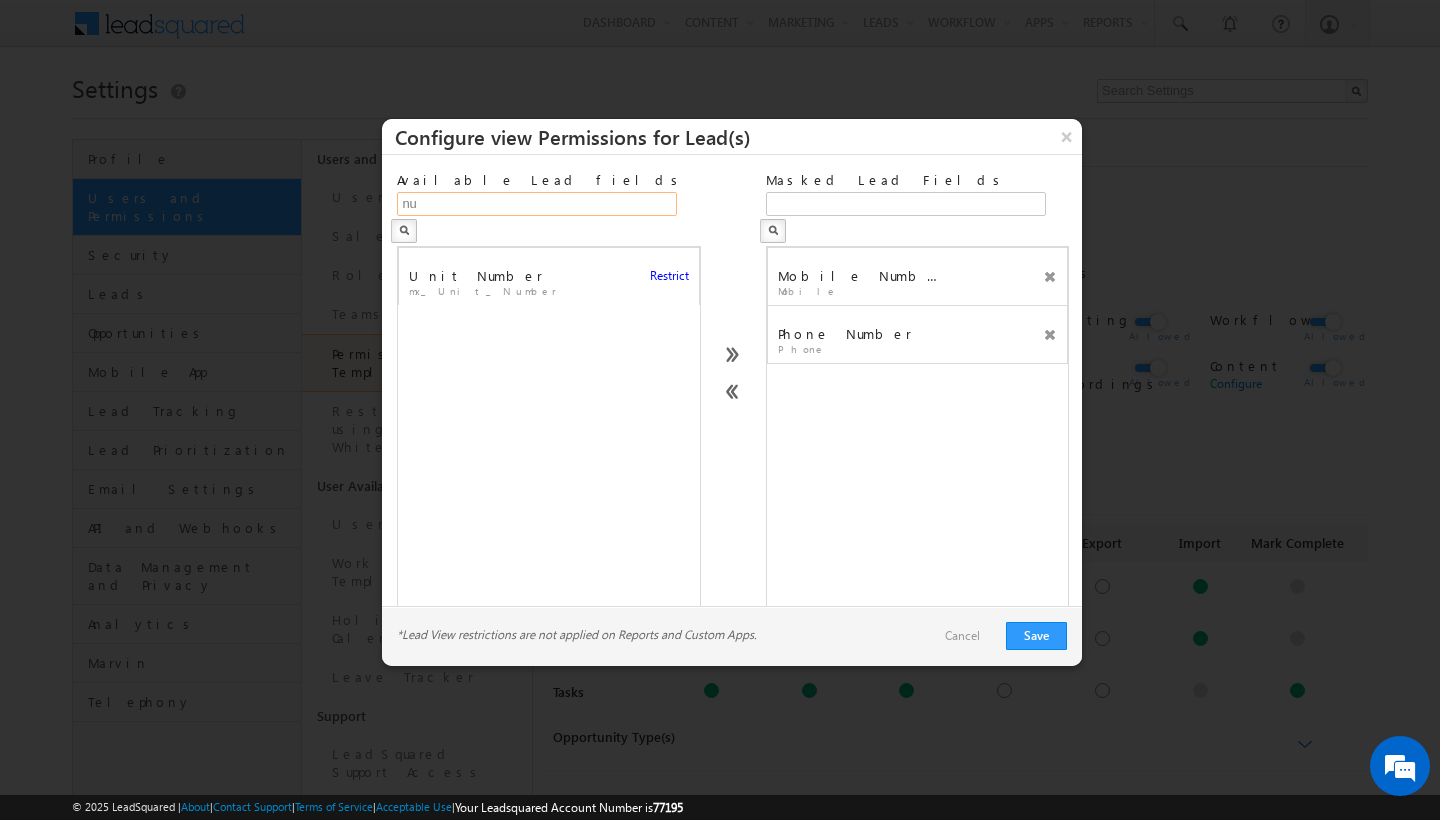 type on "n" 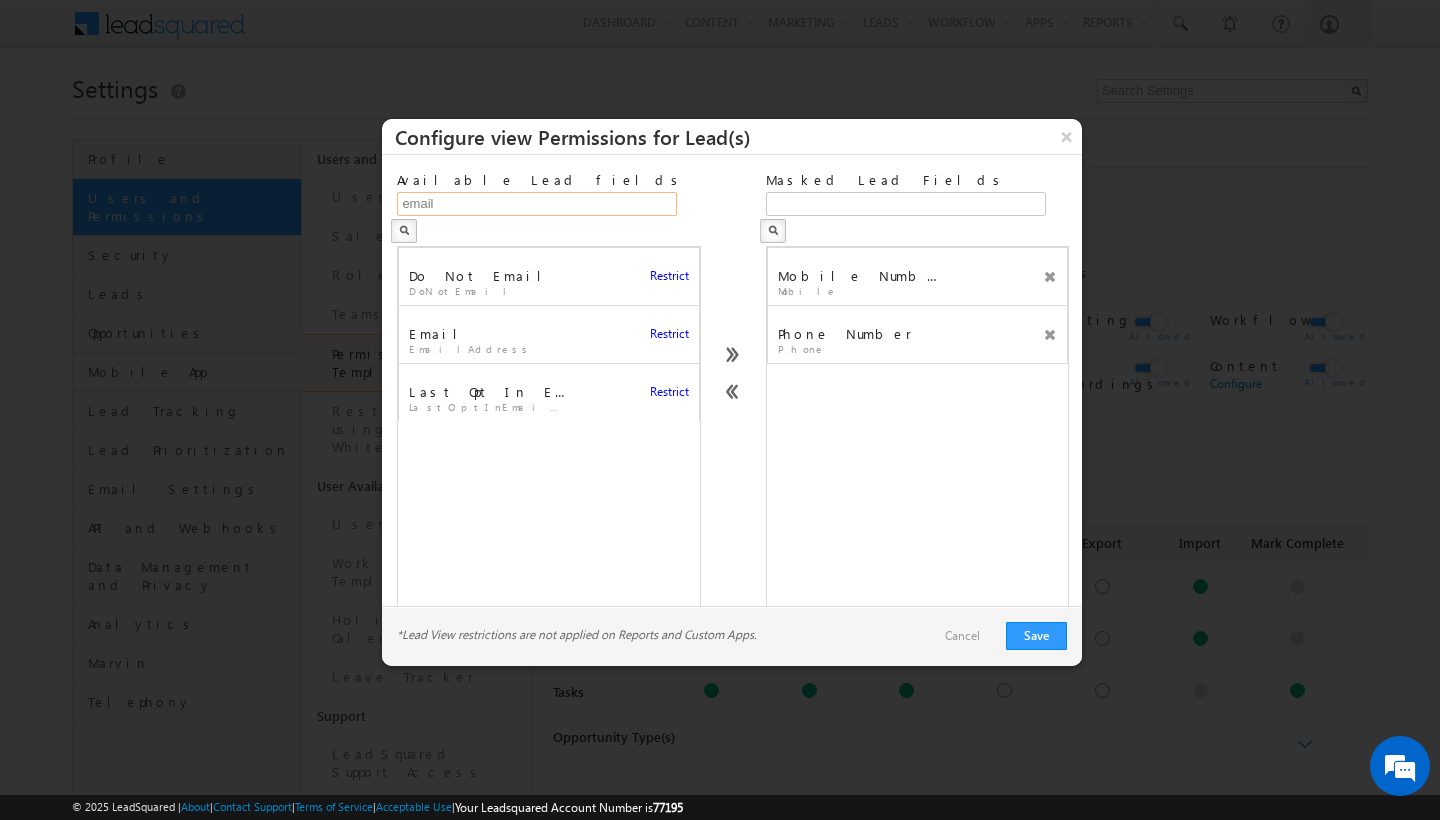 type on "email" 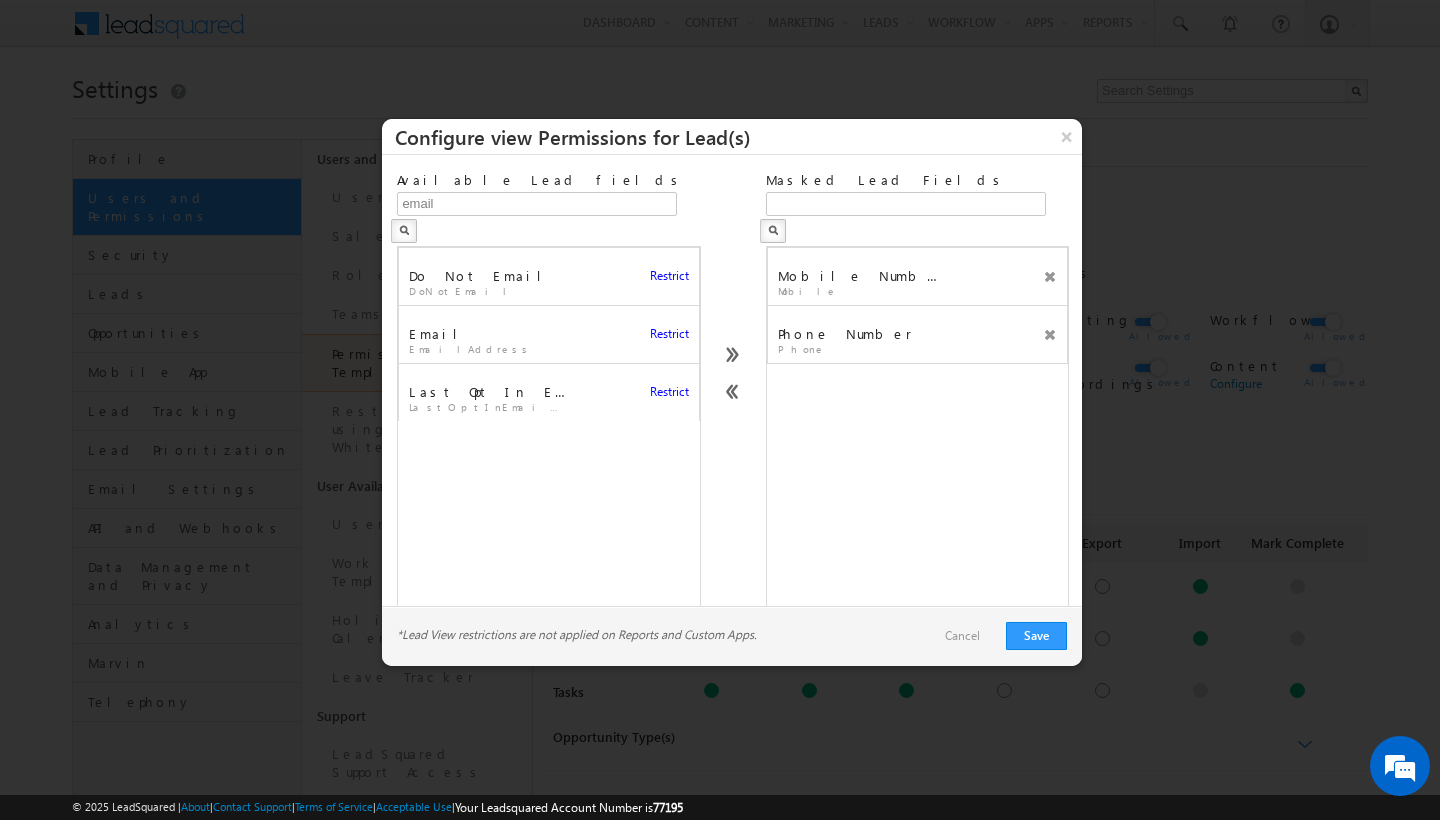 click on "Restrict" at bounding box center [669, 334] 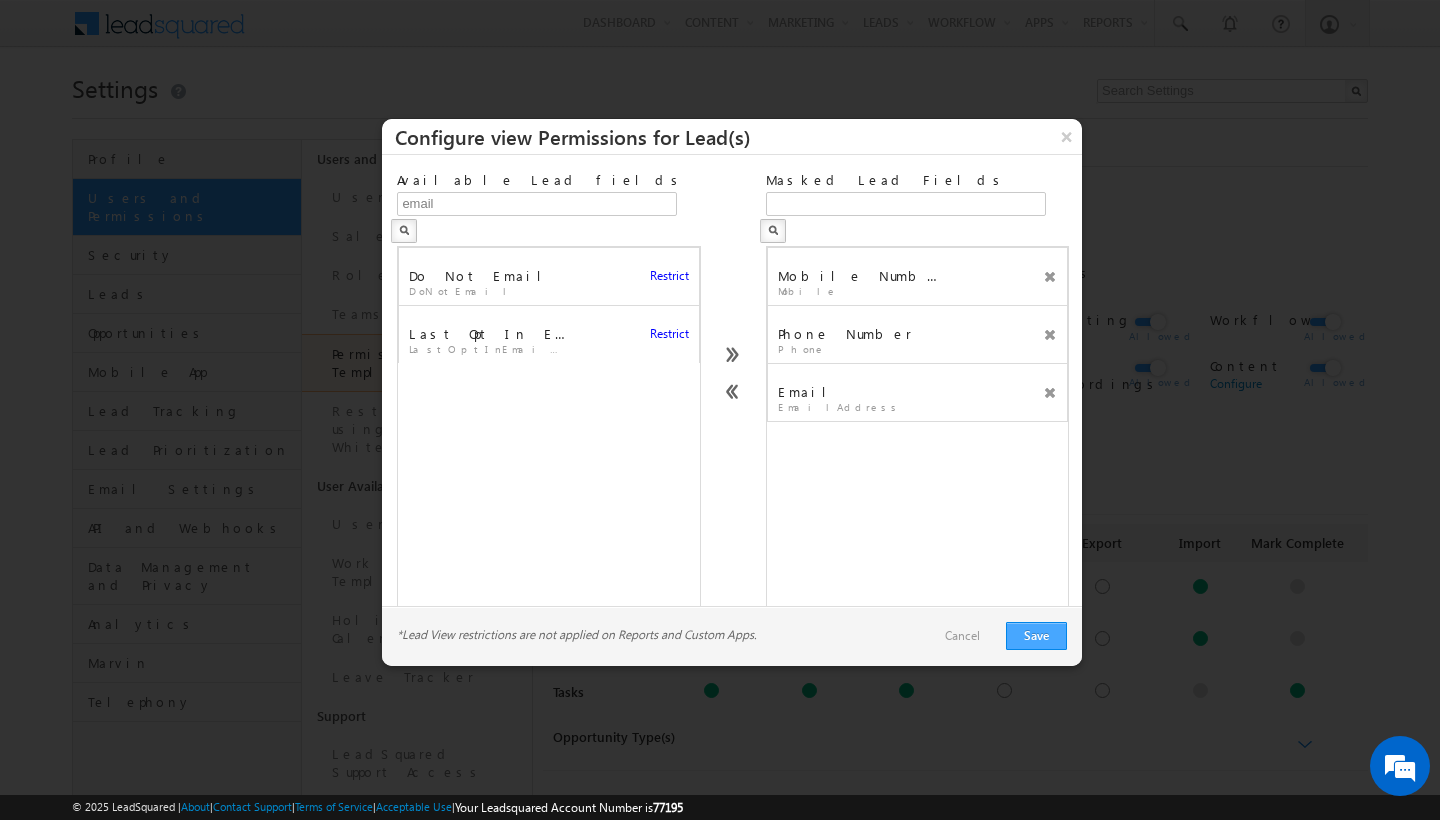 click on "Save" at bounding box center (1036, 636) 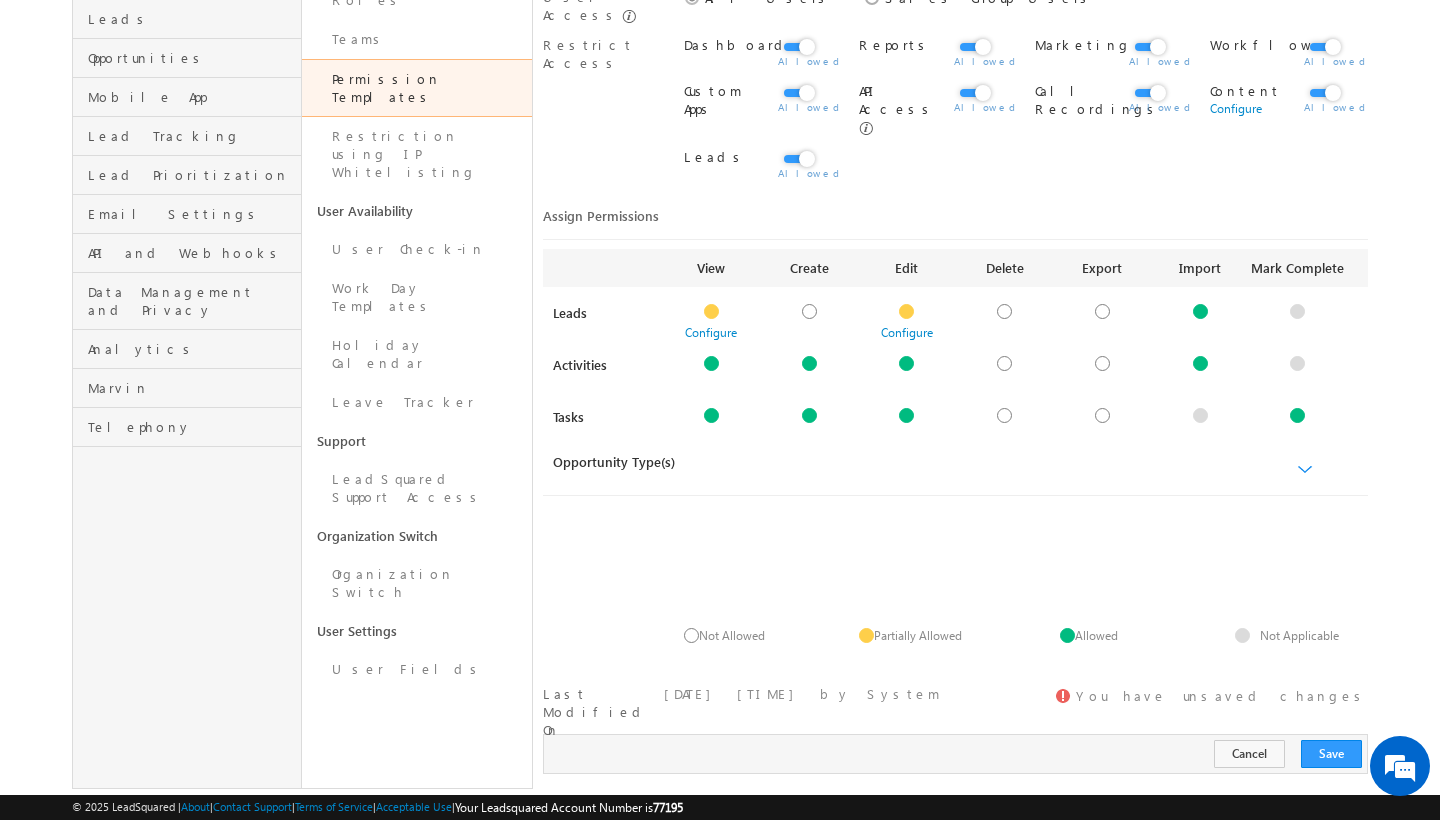 scroll, scrollTop: 274, scrollLeft: 0, axis: vertical 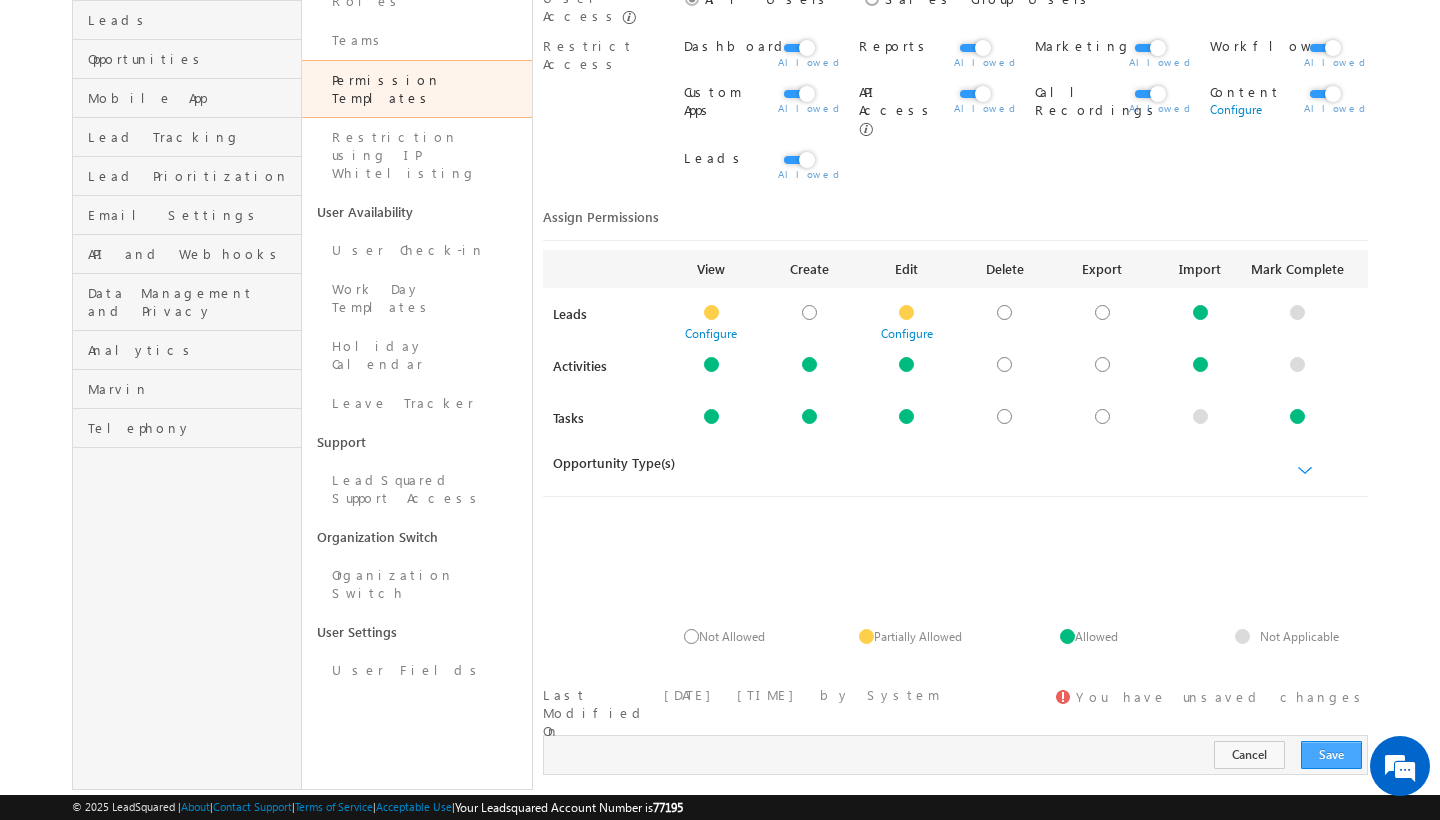 click on "Save" at bounding box center (1331, 755) 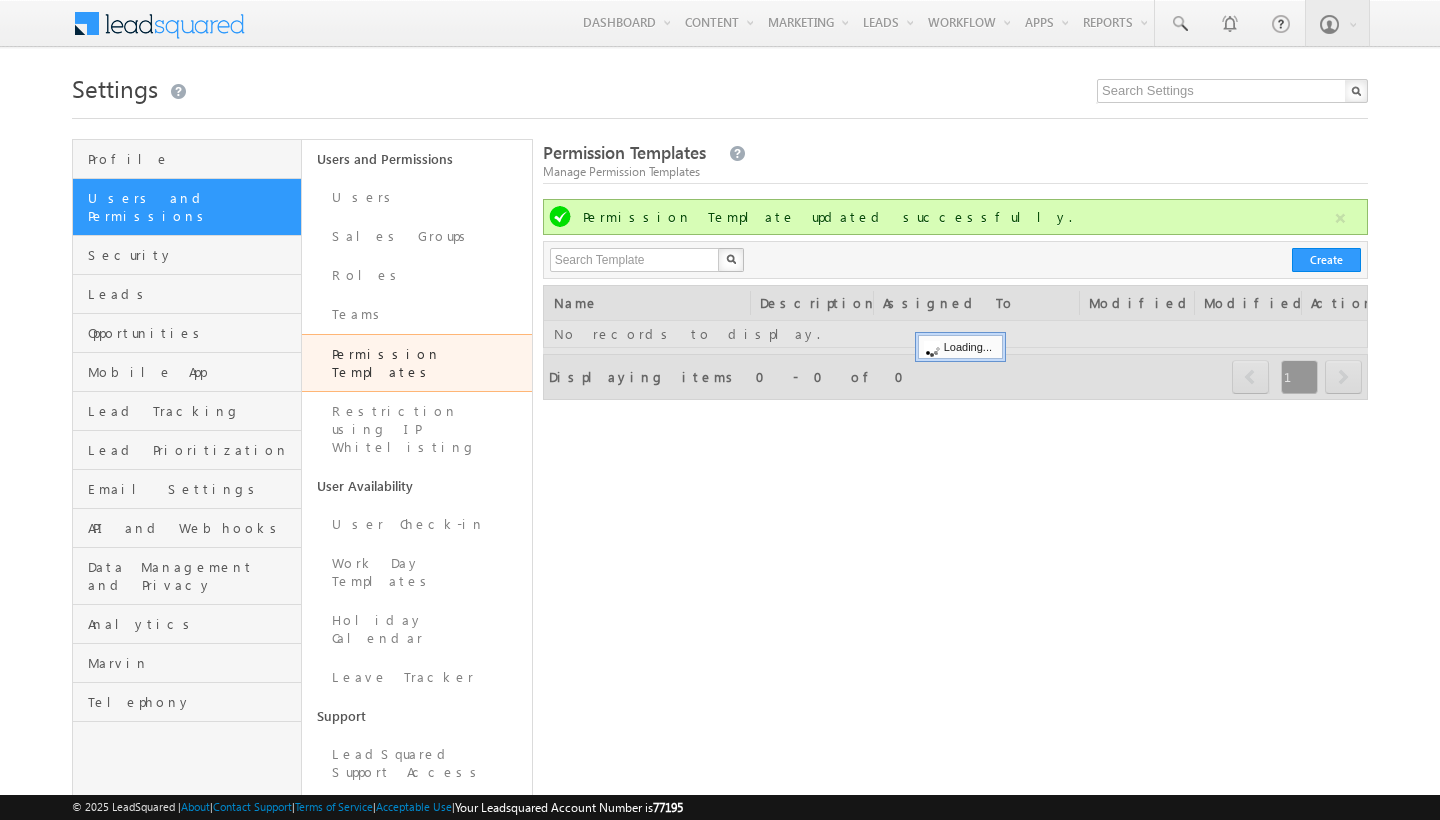 scroll, scrollTop: 0, scrollLeft: 0, axis: both 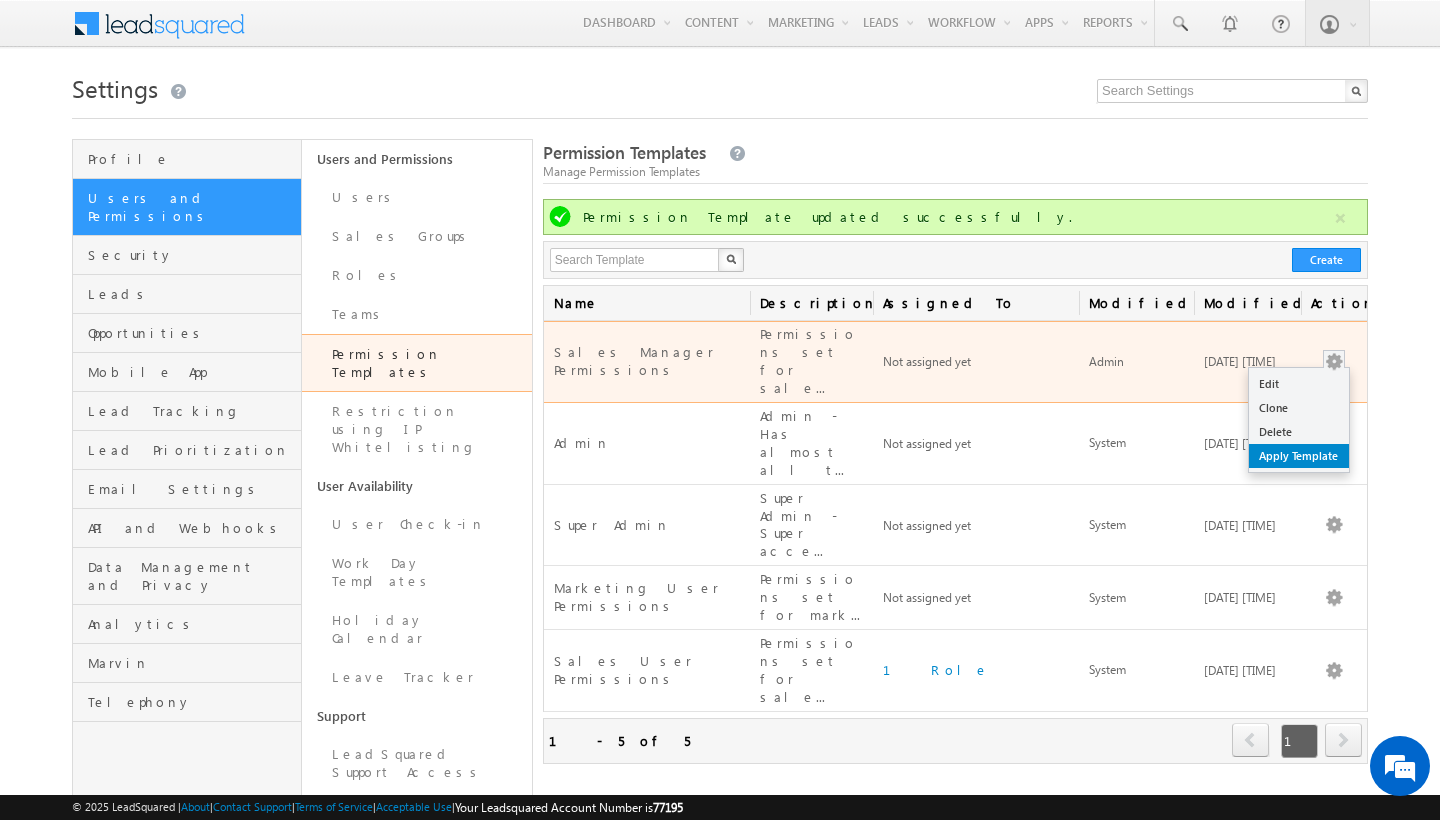 click on "Apply Template" at bounding box center [1299, 456] 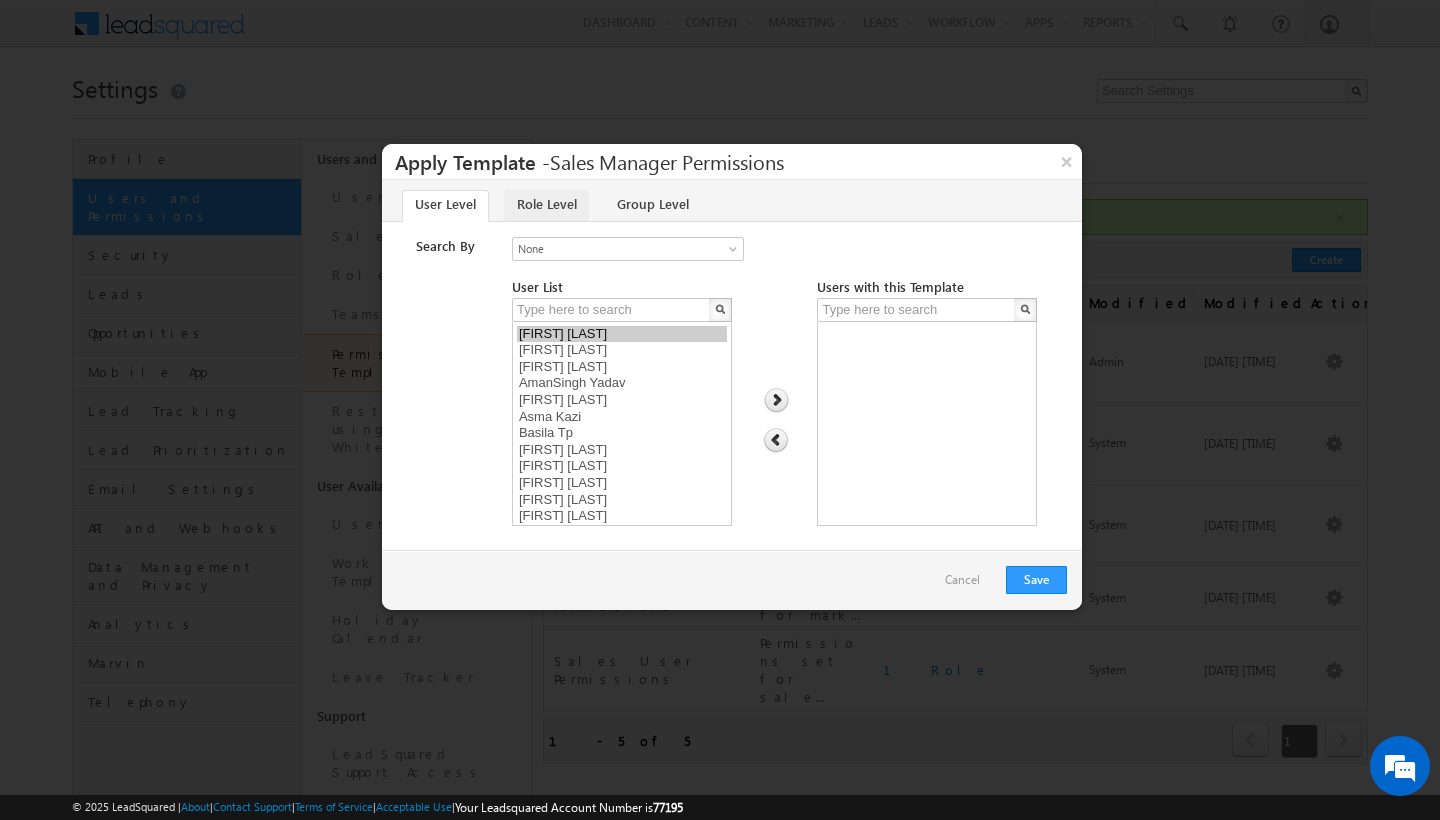 click on "Role Level" at bounding box center (546, 206) 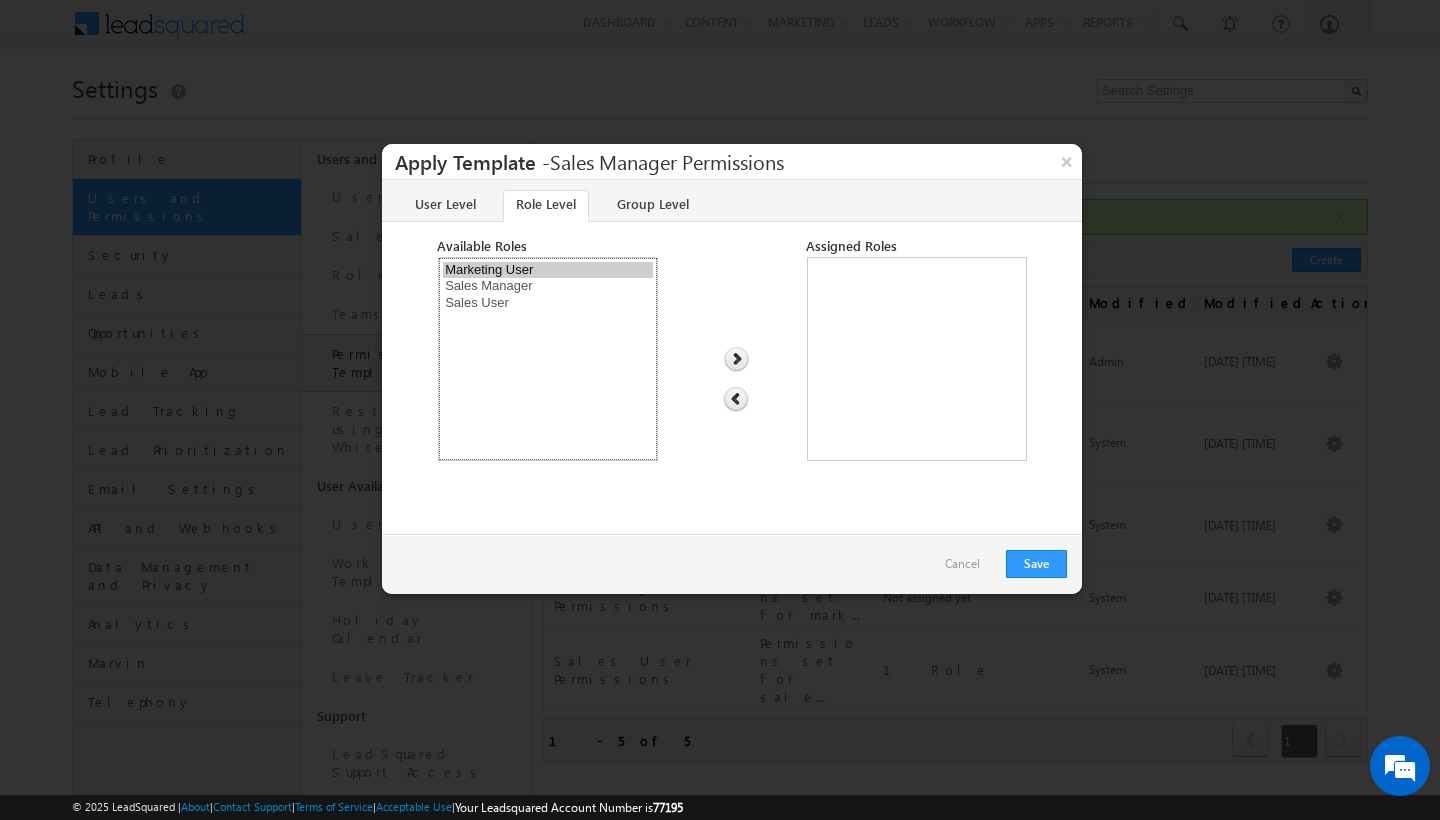 click on "Marketing User" at bounding box center [548, 270] 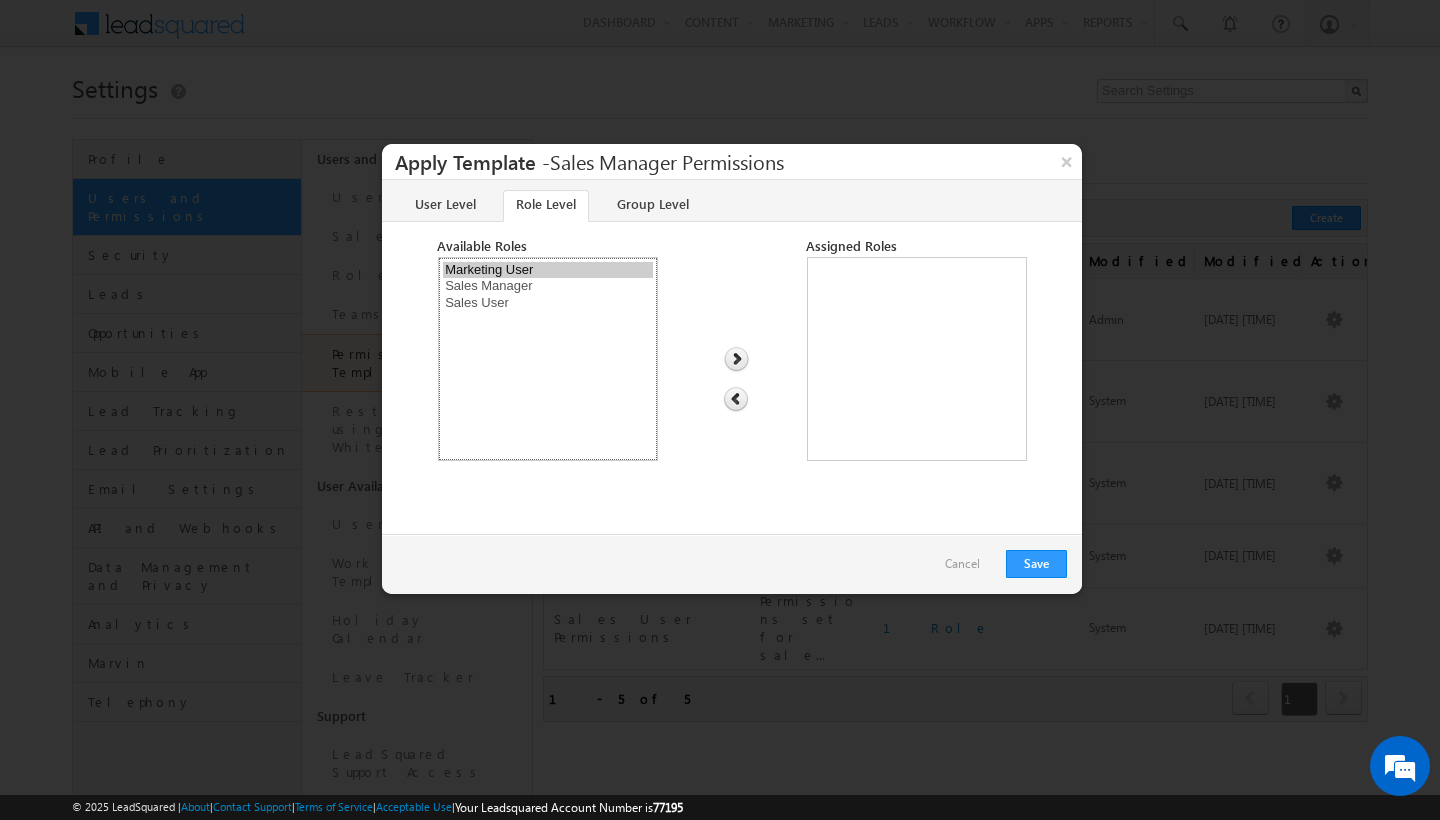 select on "Sales_Manager" 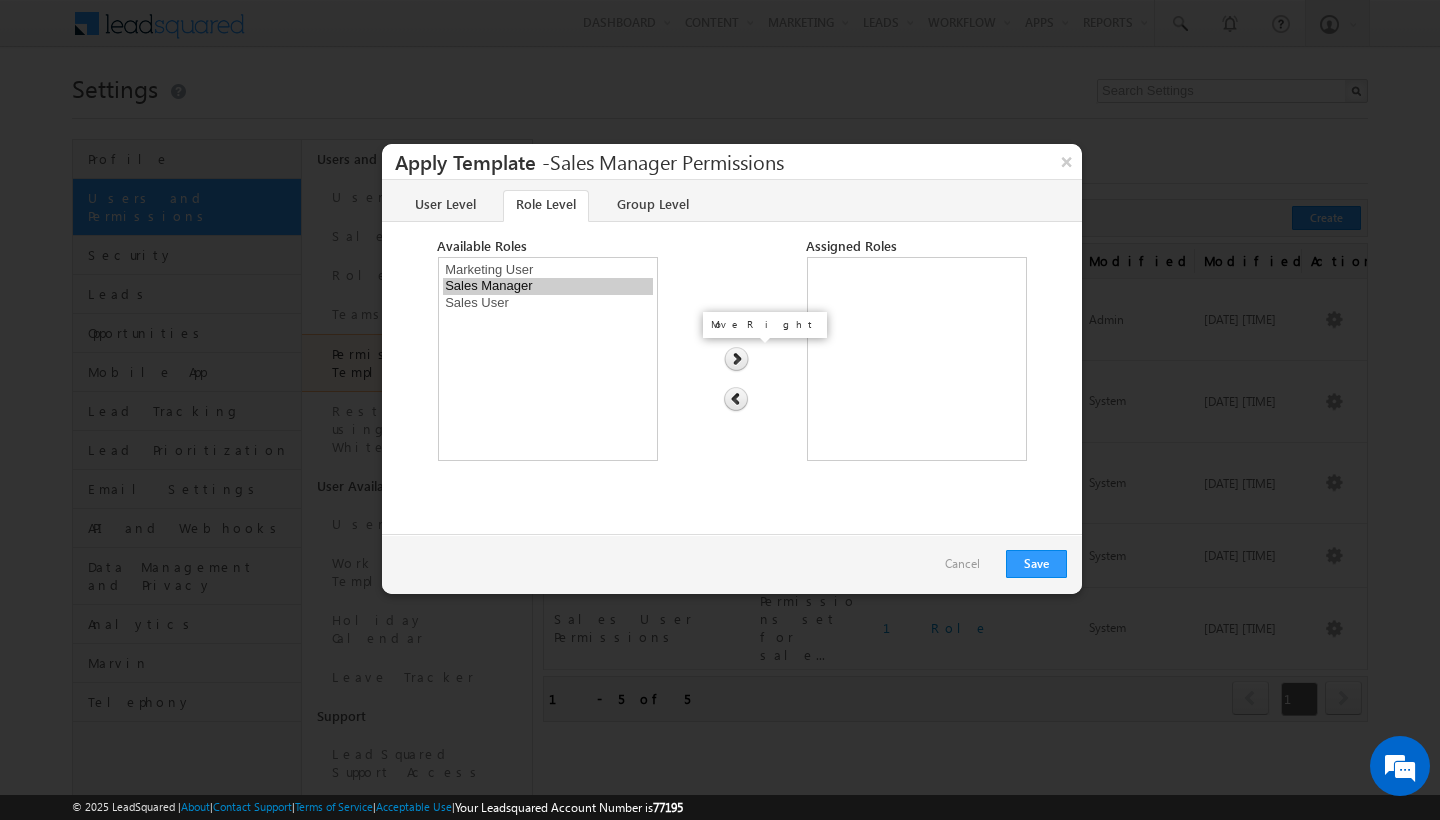 click at bounding box center [736, 360] 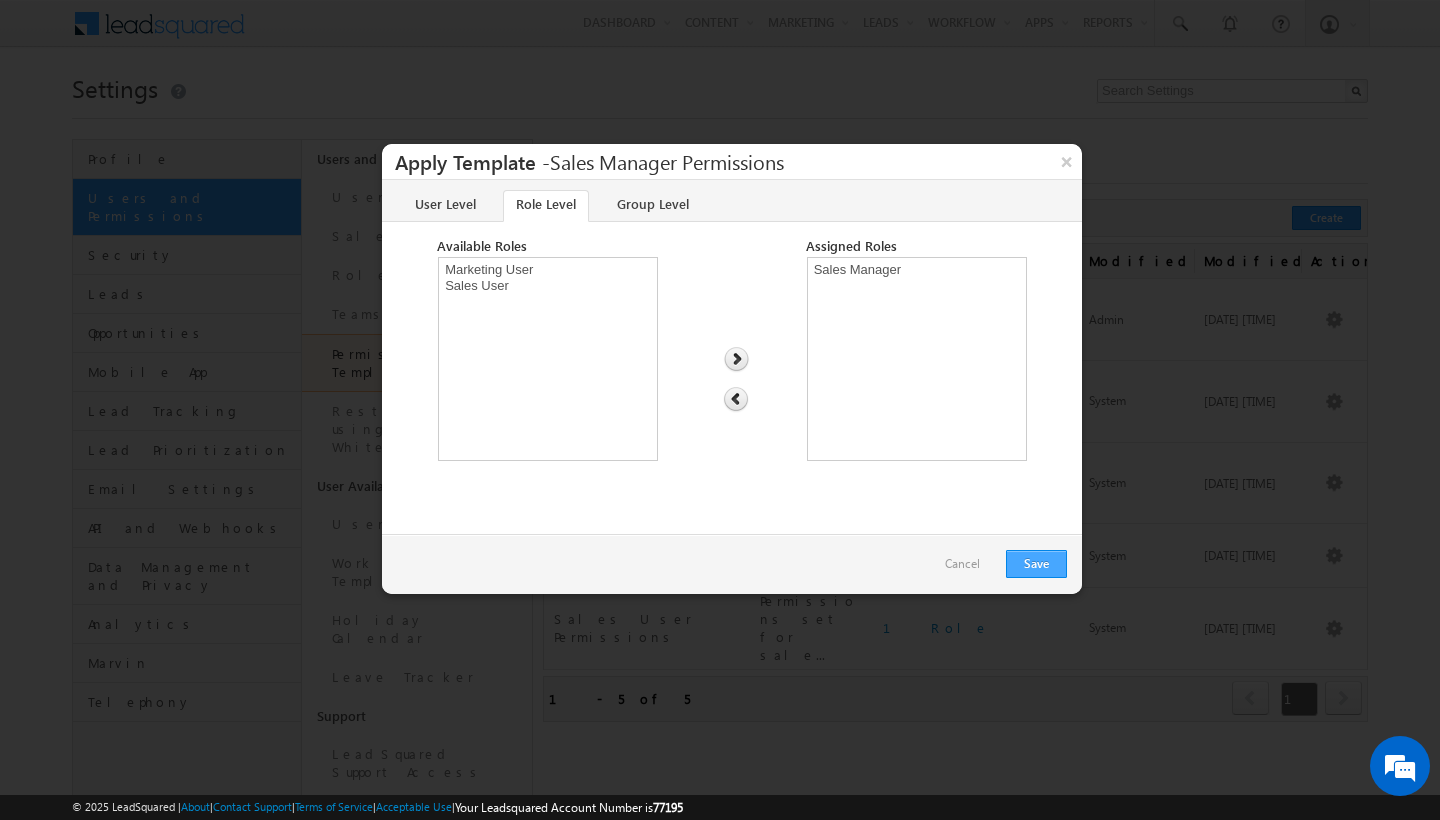 click on "Save" at bounding box center [1036, 564] 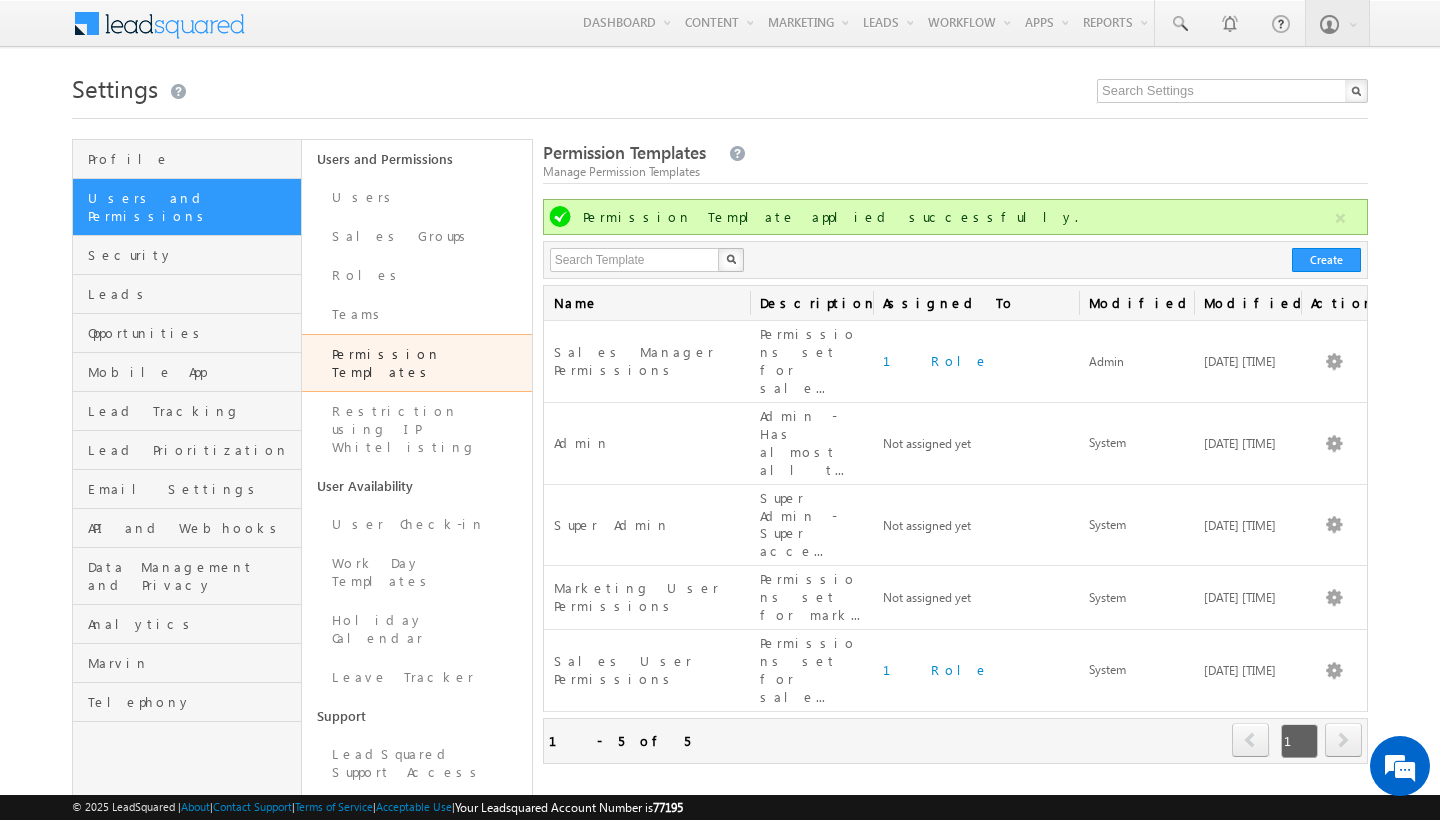 scroll, scrollTop: 0, scrollLeft: 0, axis: both 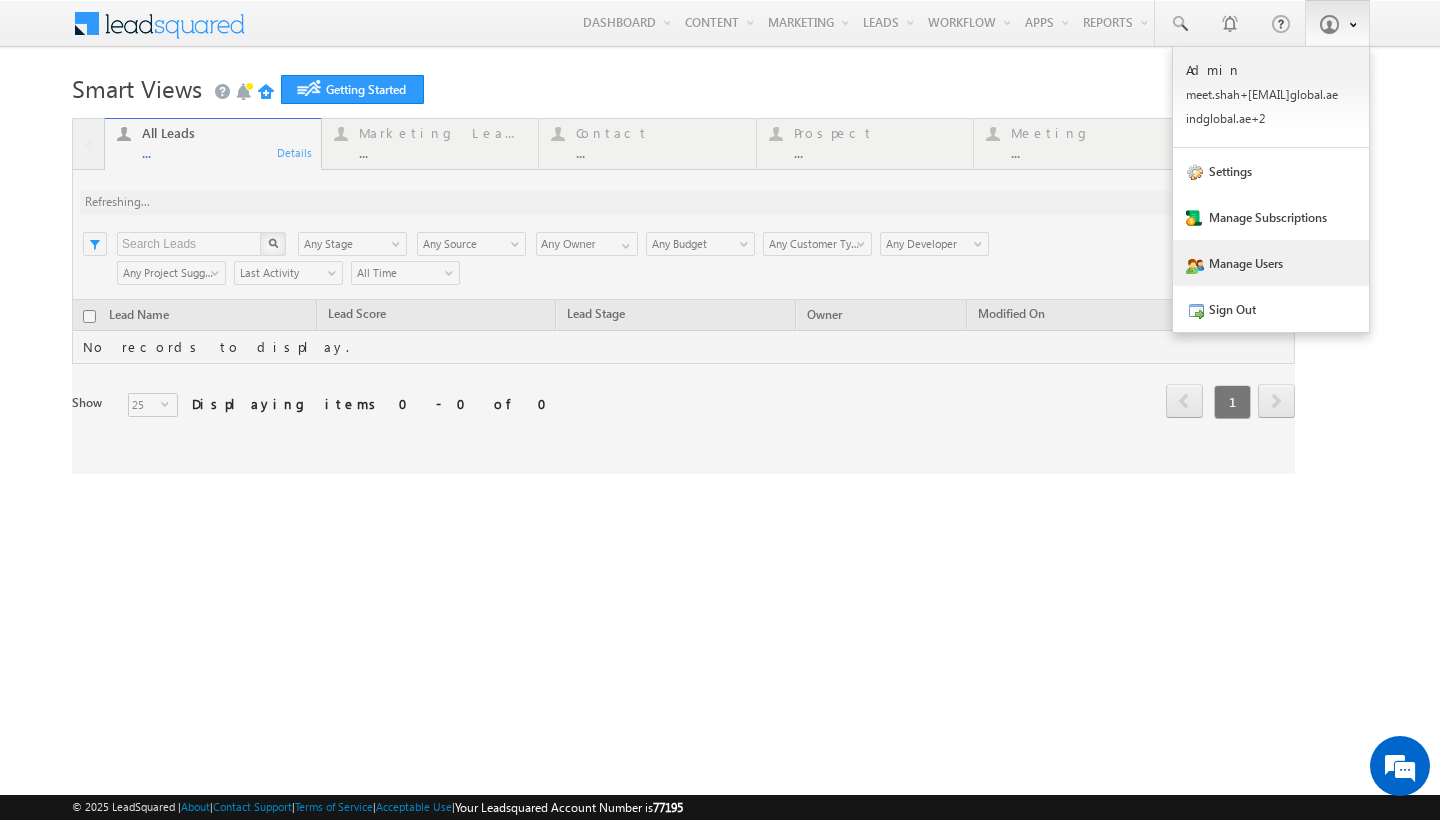 click on "Manage Users" at bounding box center (1271, 263) 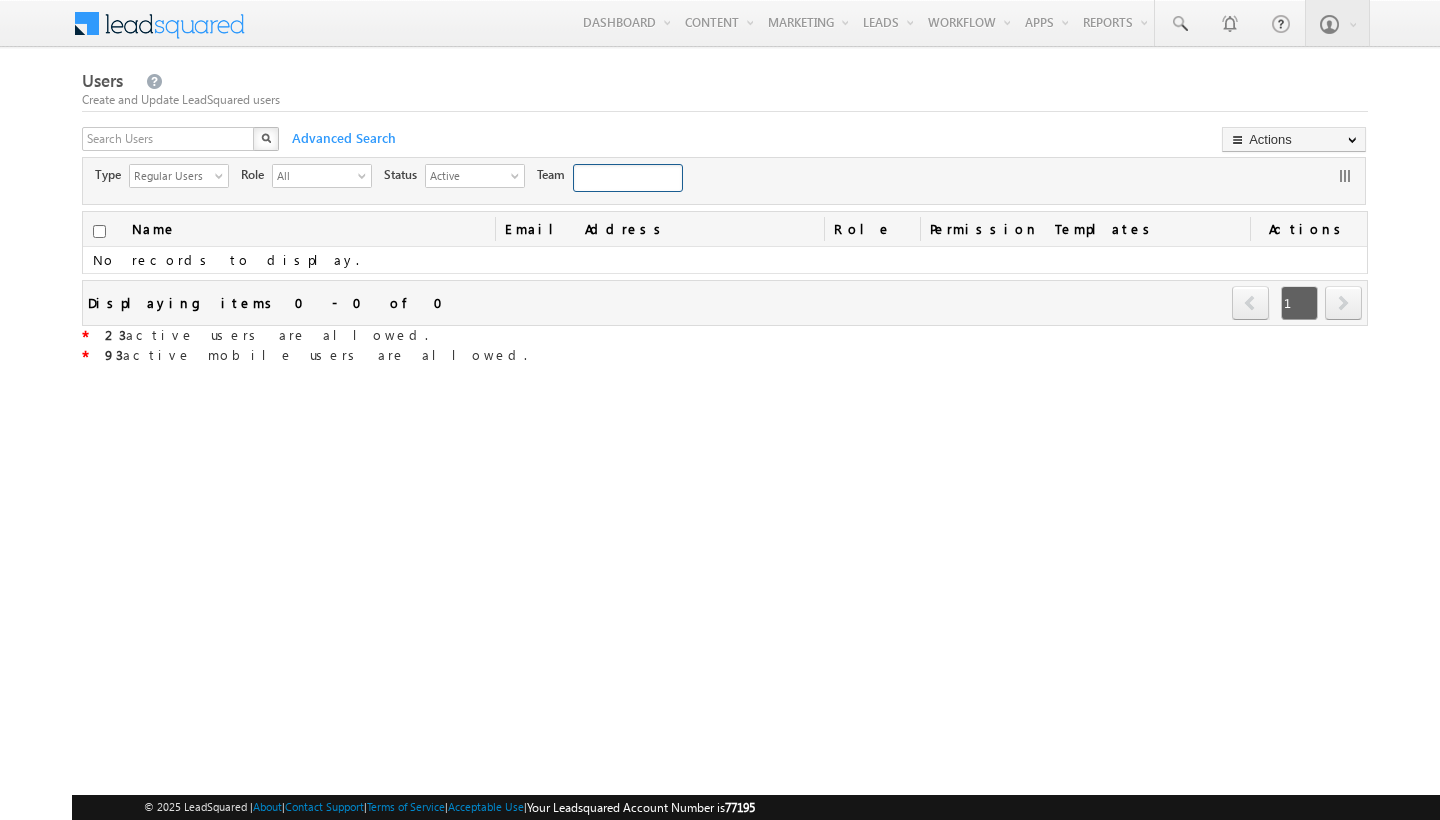 scroll, scrollTop: 0, scrollLeft: 0, axis: both 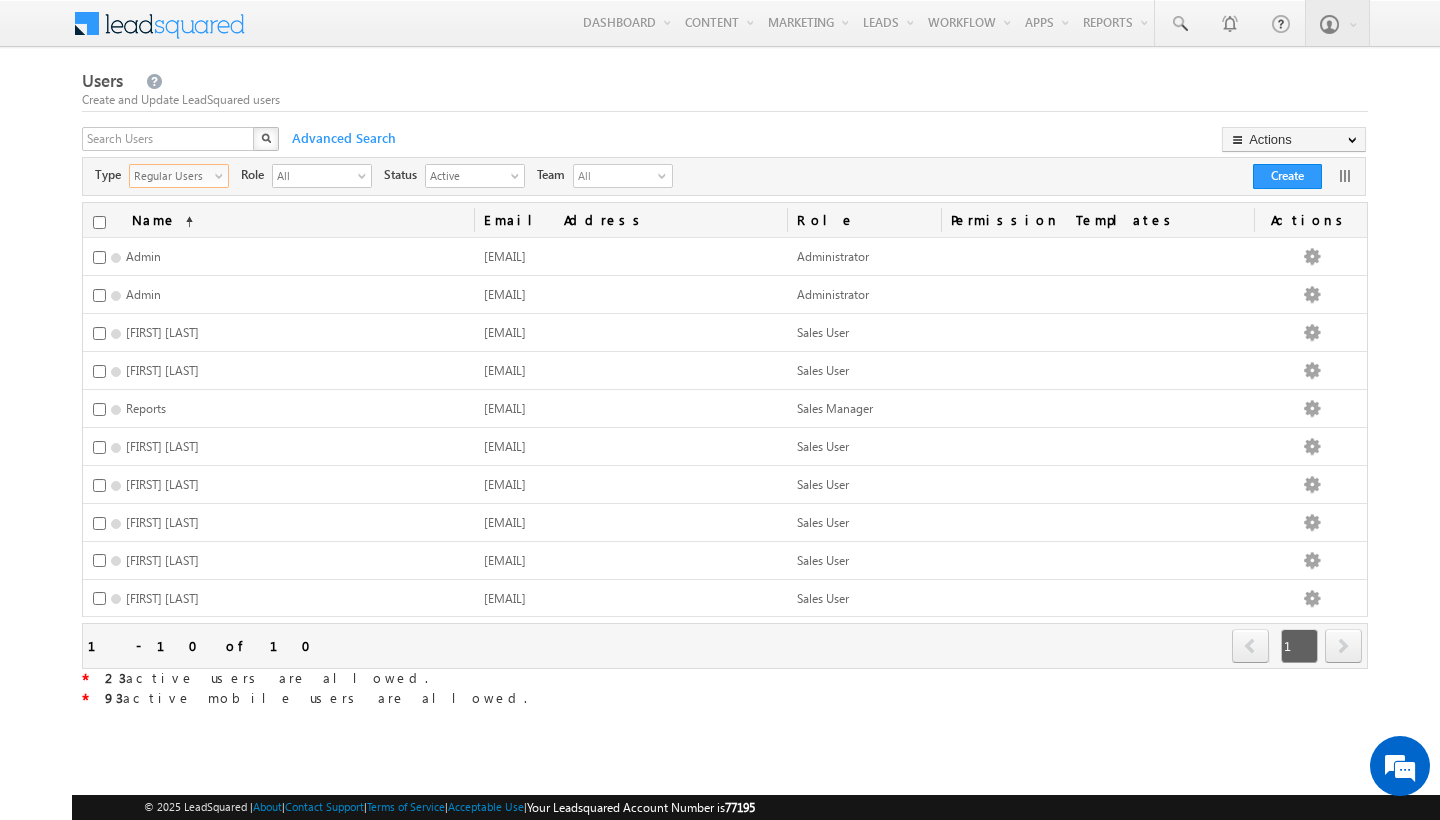 click on "select" at bounding box center [223, 175] 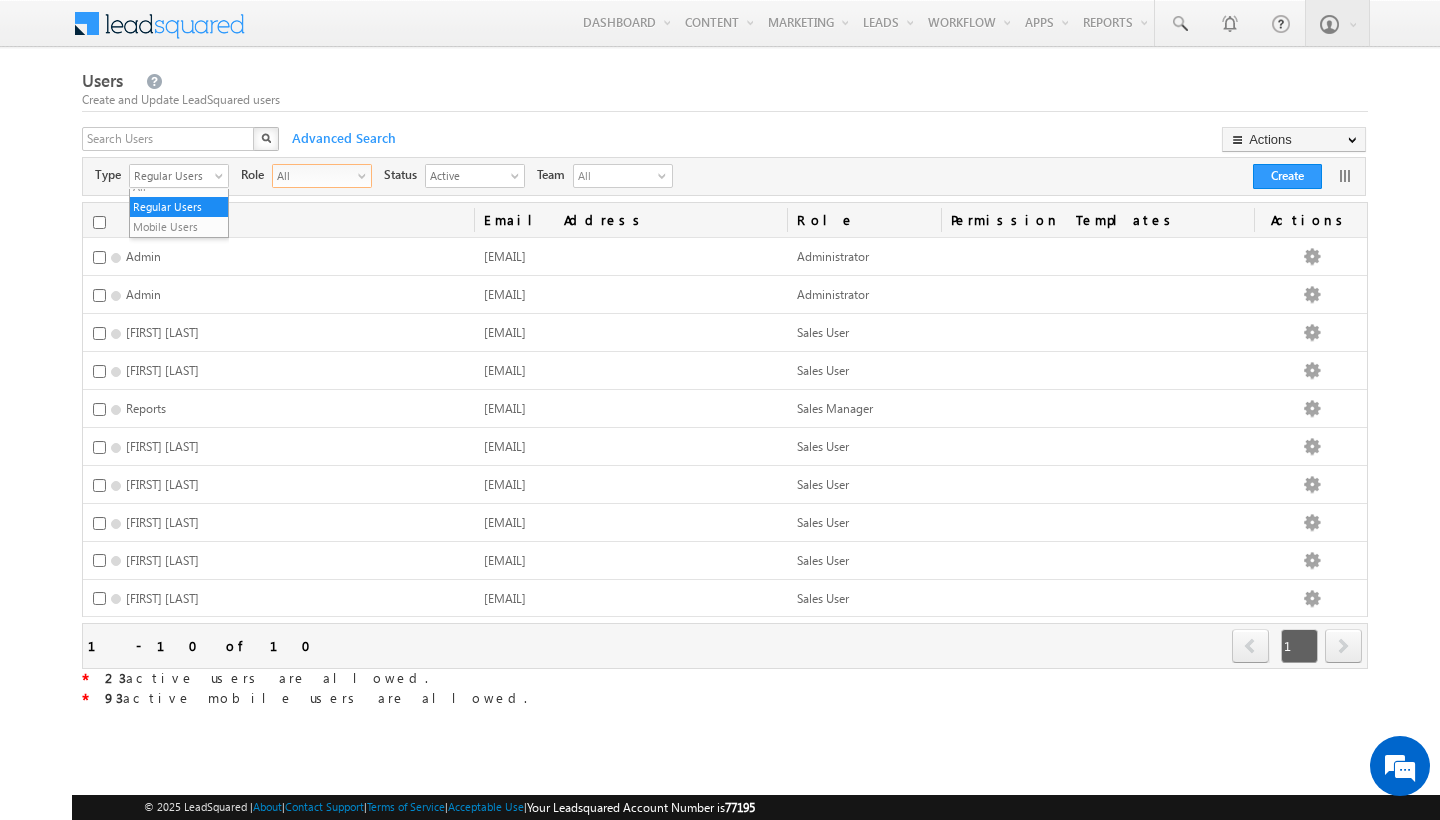 click on "All" at bounding box center [314, 175] 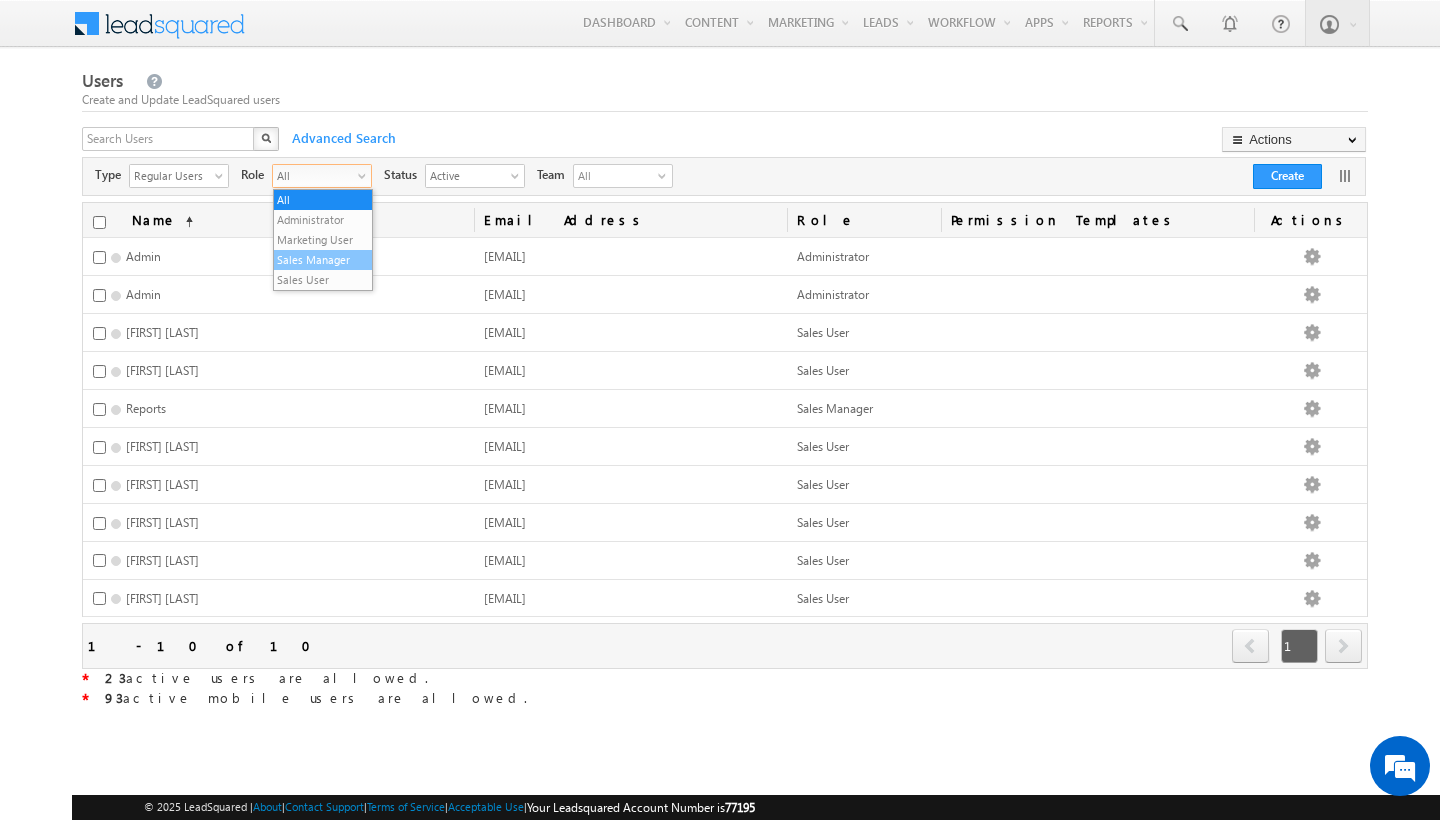 click on "Sales Manager" at bounding box center [323, 260] 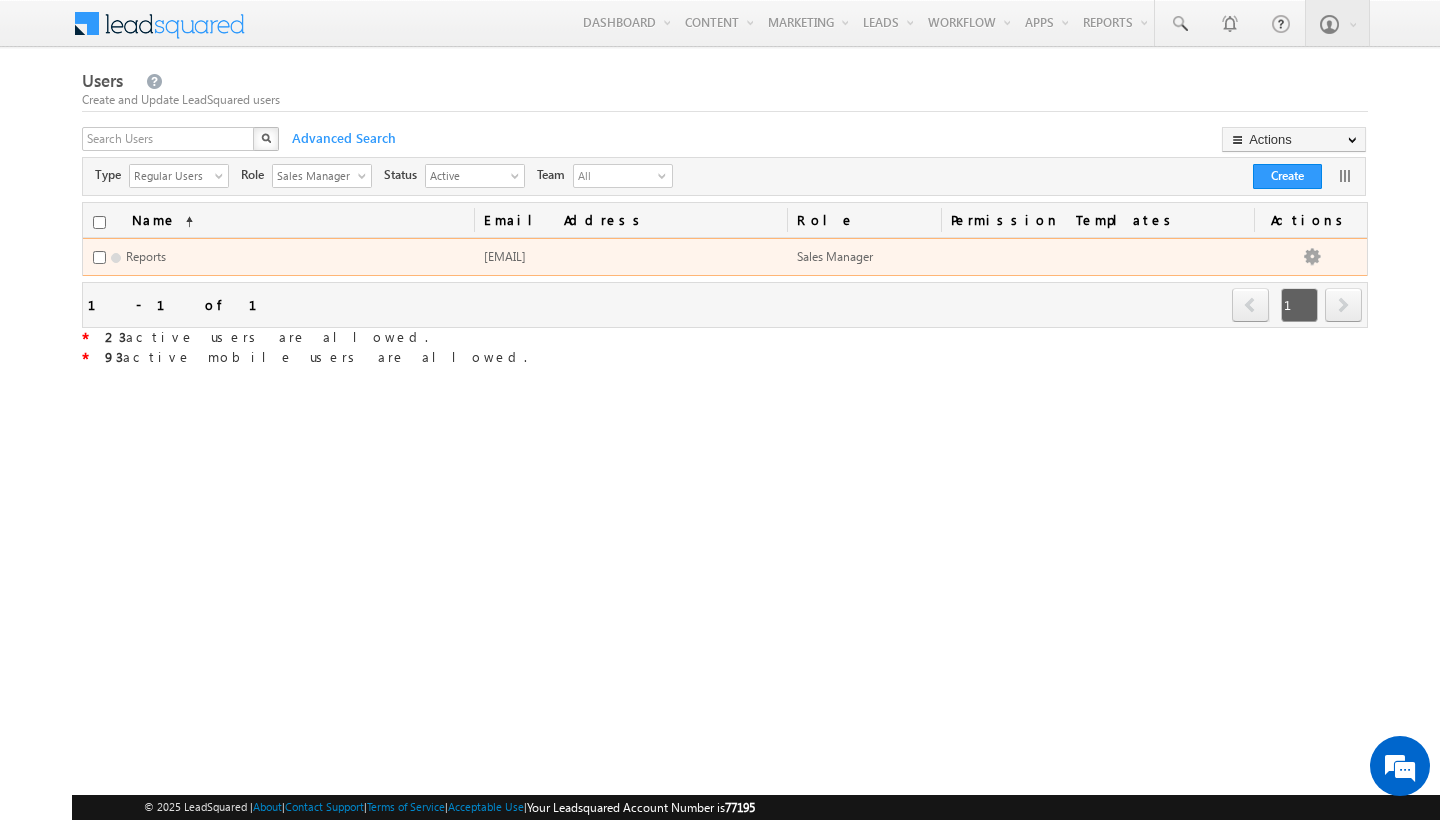 click on "Reports" at bounding box center [146, 256] 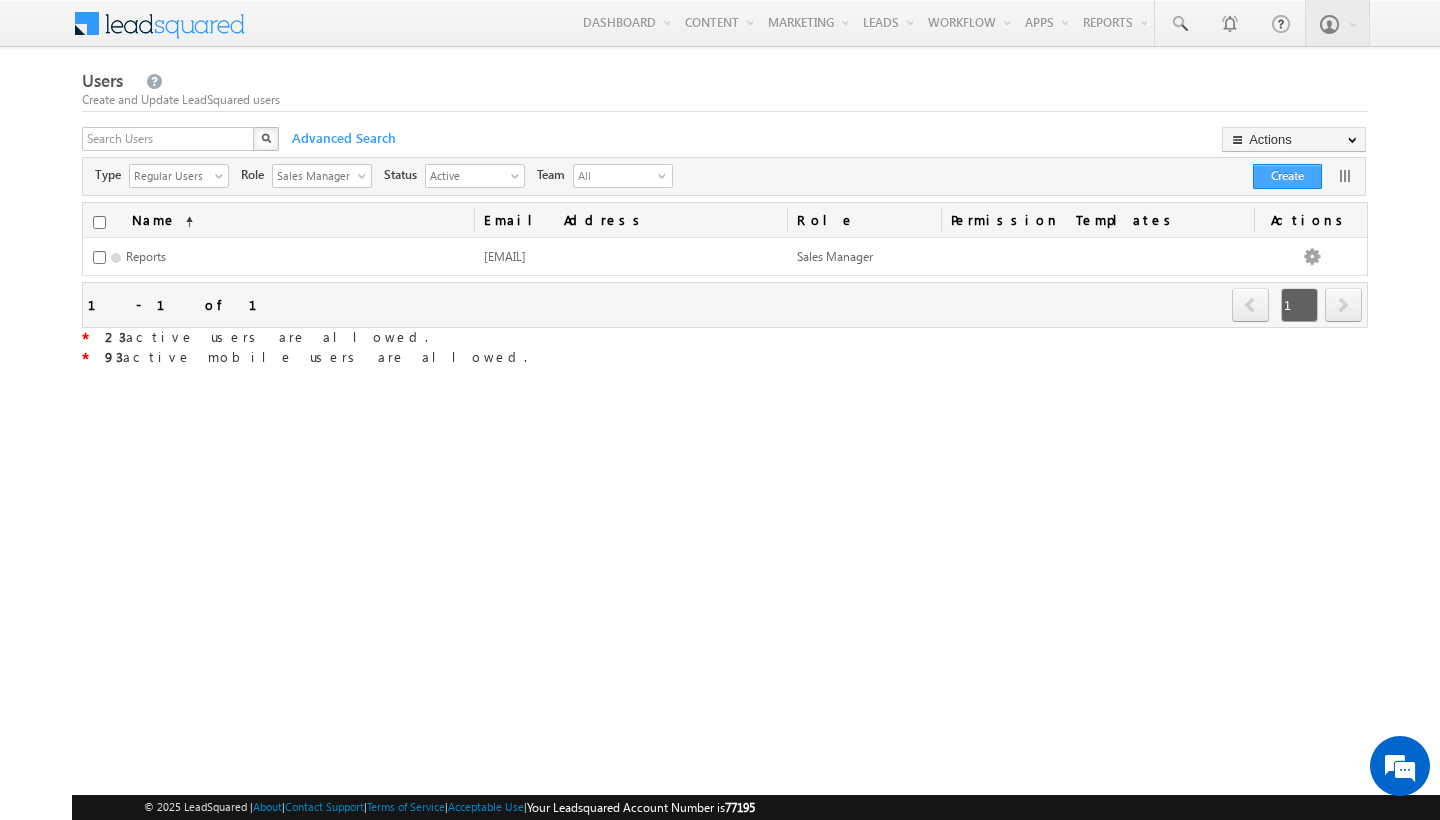 click on "Create" at bounding box center [1287, 176] 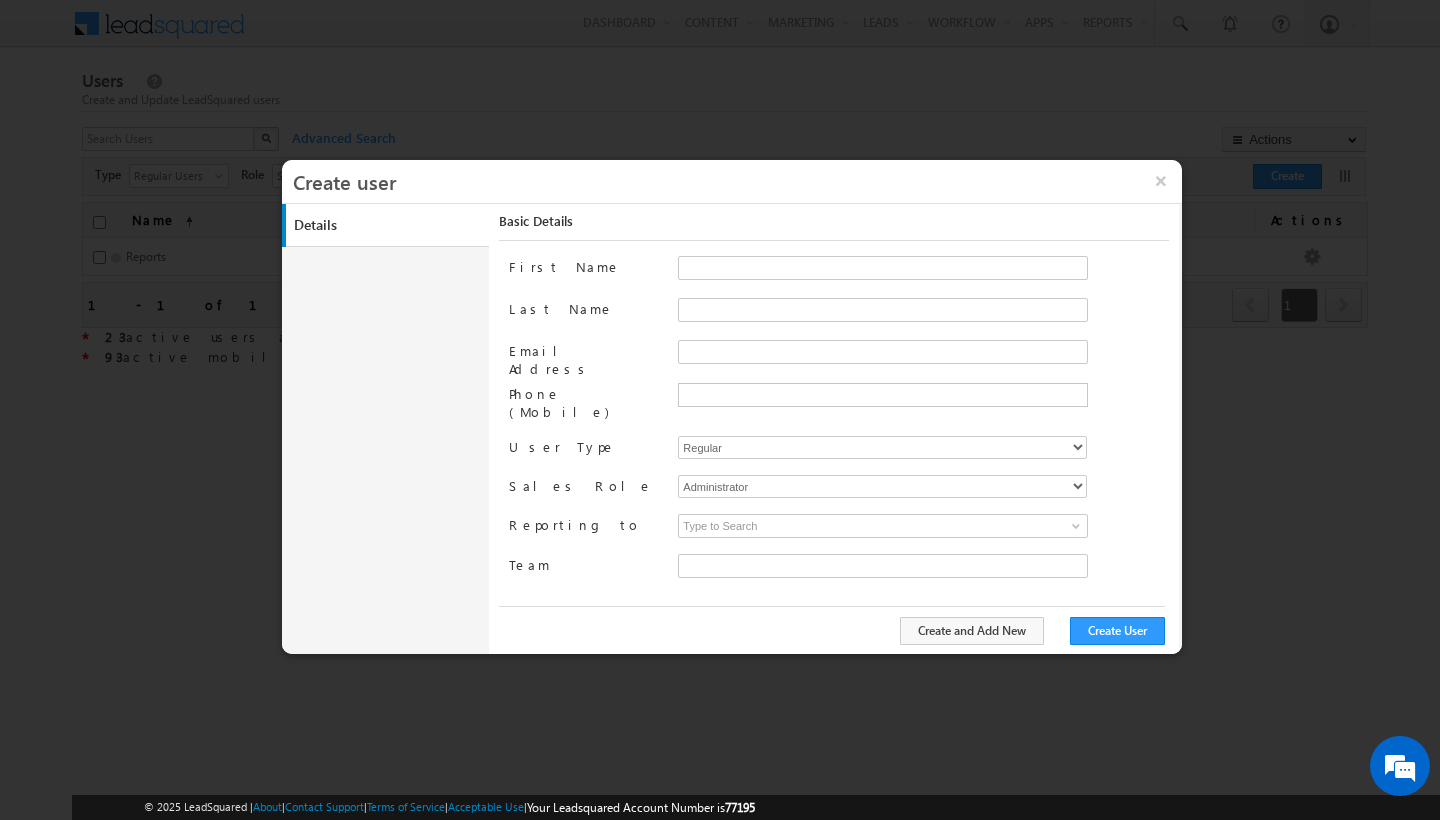 type on "faf8491d-252d-11ee-b523-12ccdbbfc88b" 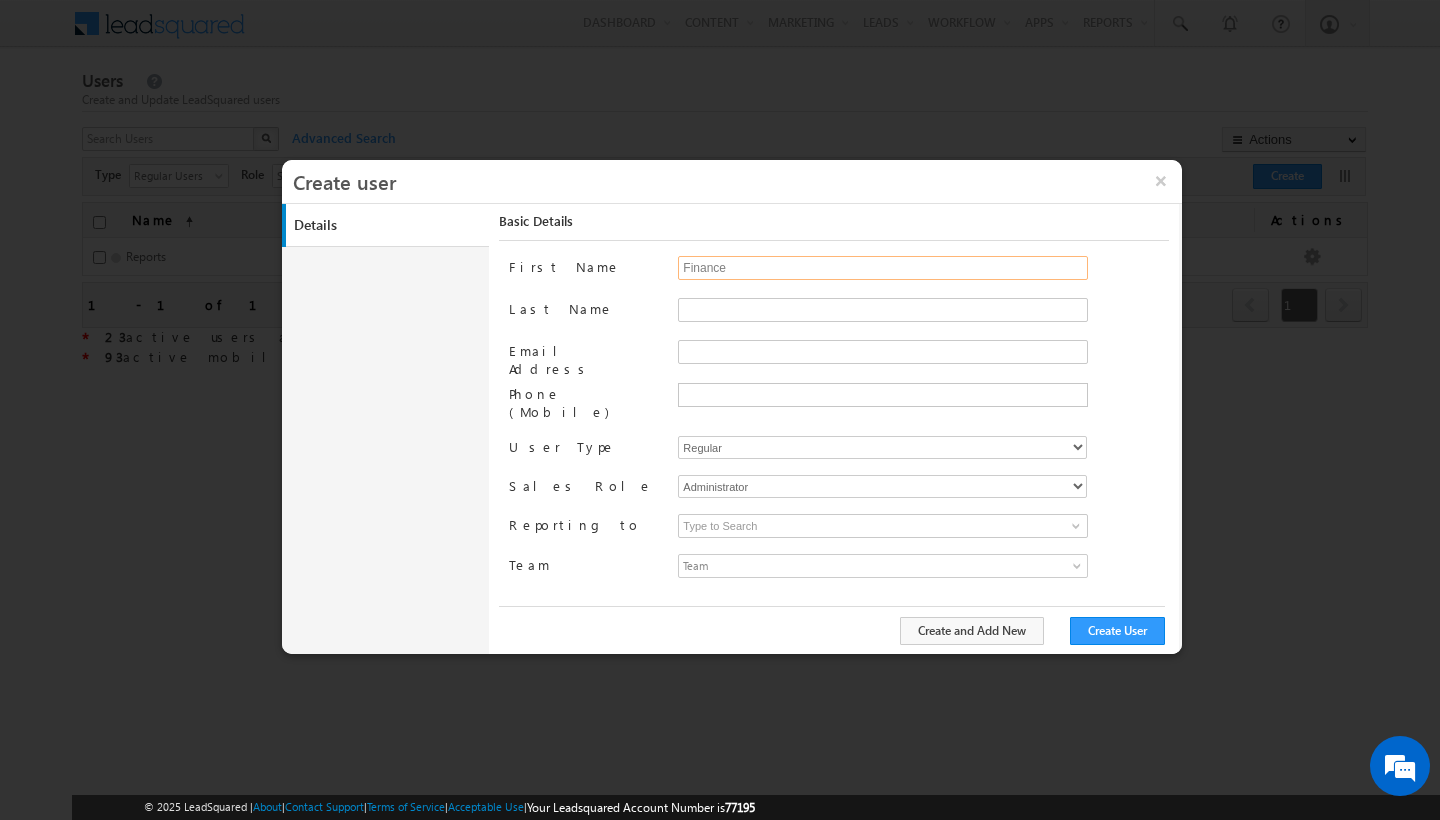 type on "Finance" 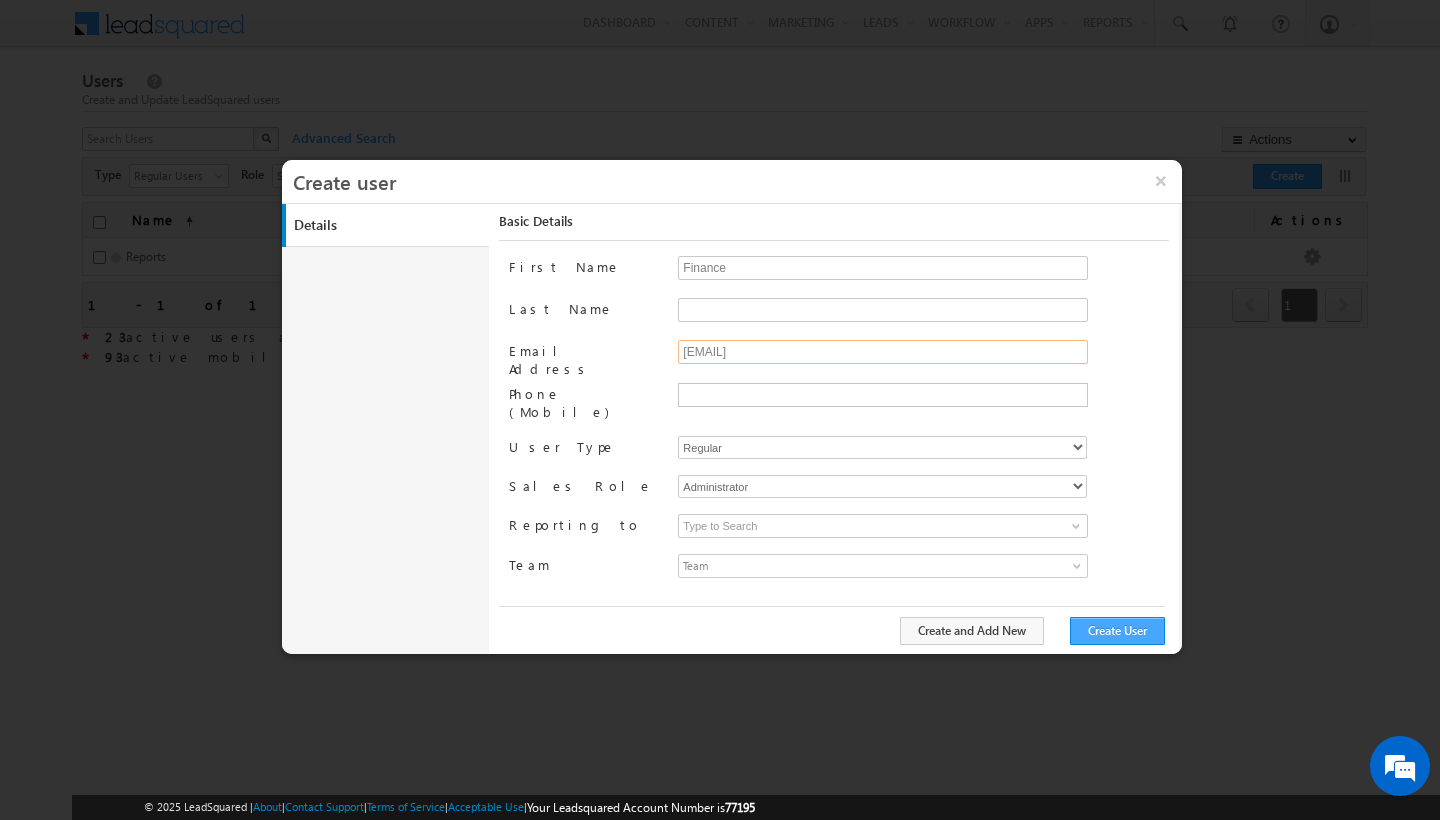 type on "[EMAIL]" 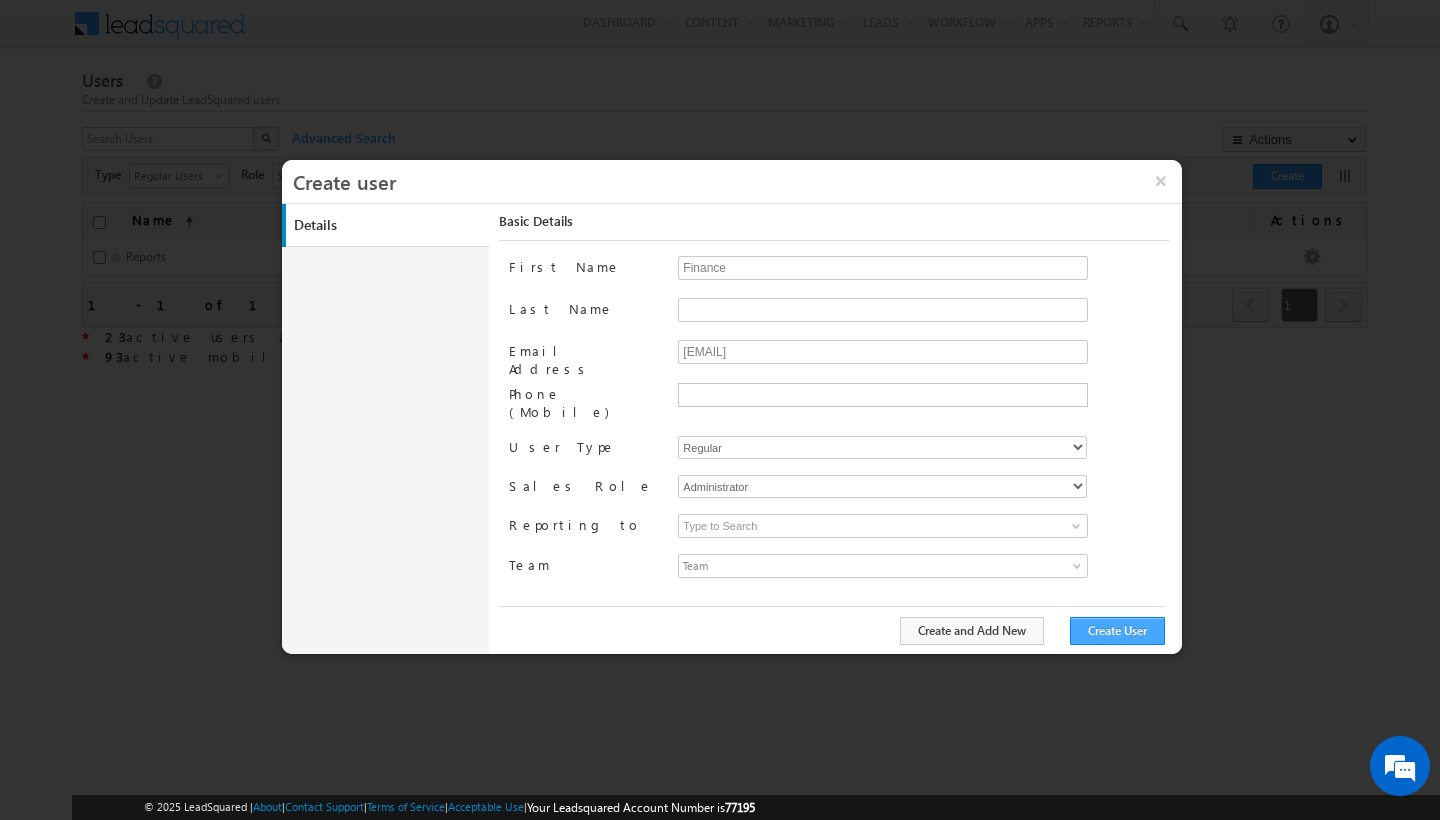 click on "Create User" at bounding box center [1117, 631] 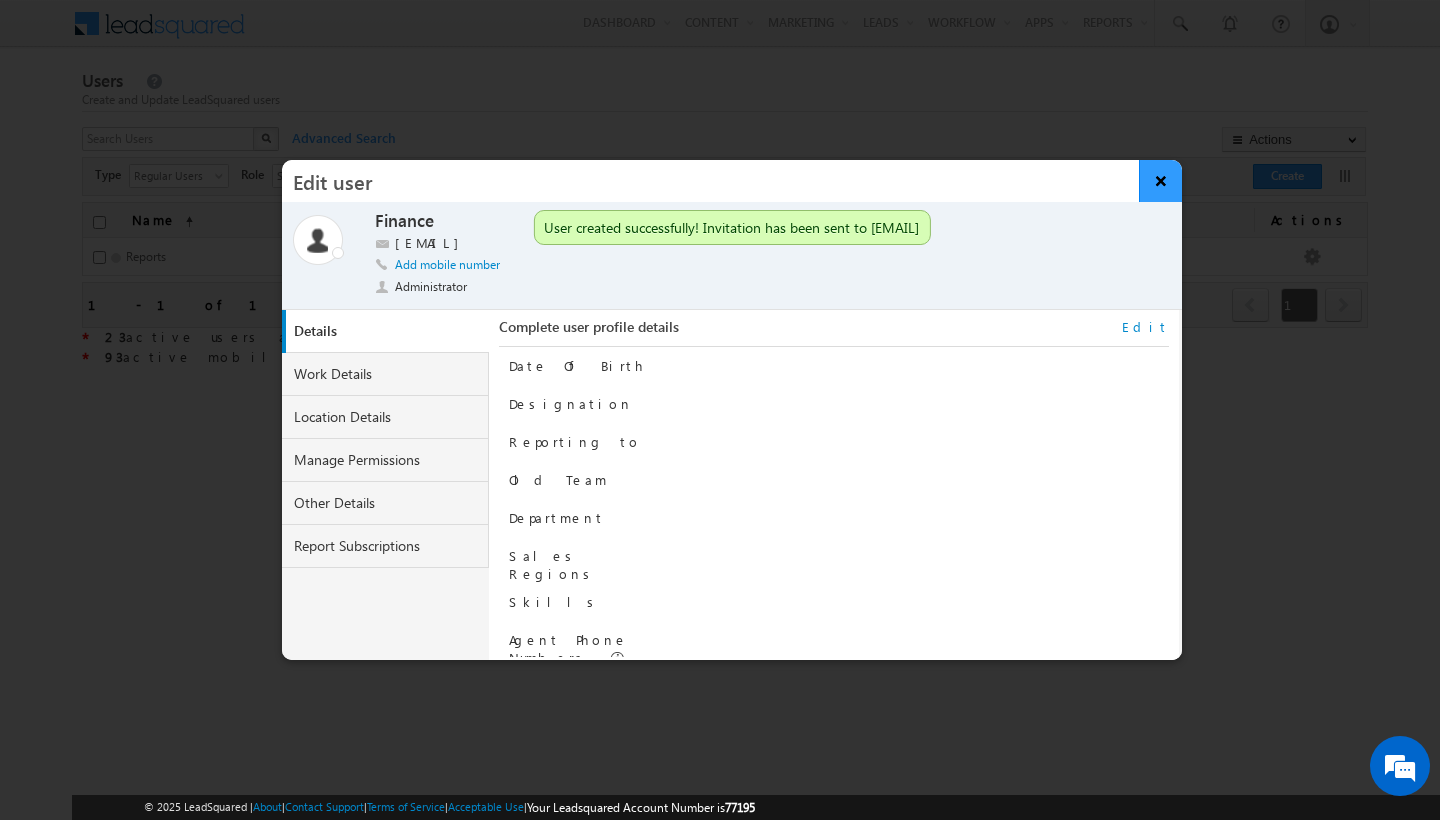 click on "×" at bounding box center (1160, 181) 